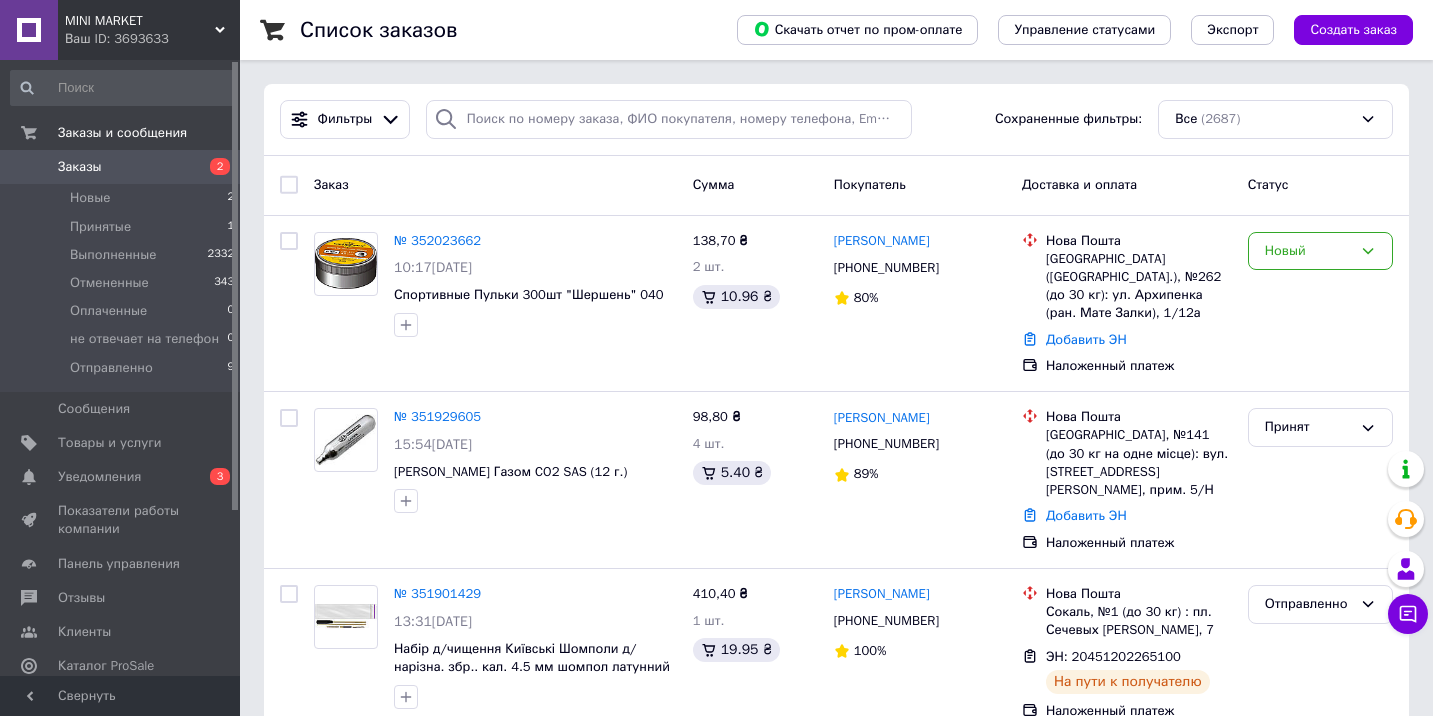 scroll, scrollTop: 0, scrollLeft: 0, axis: both 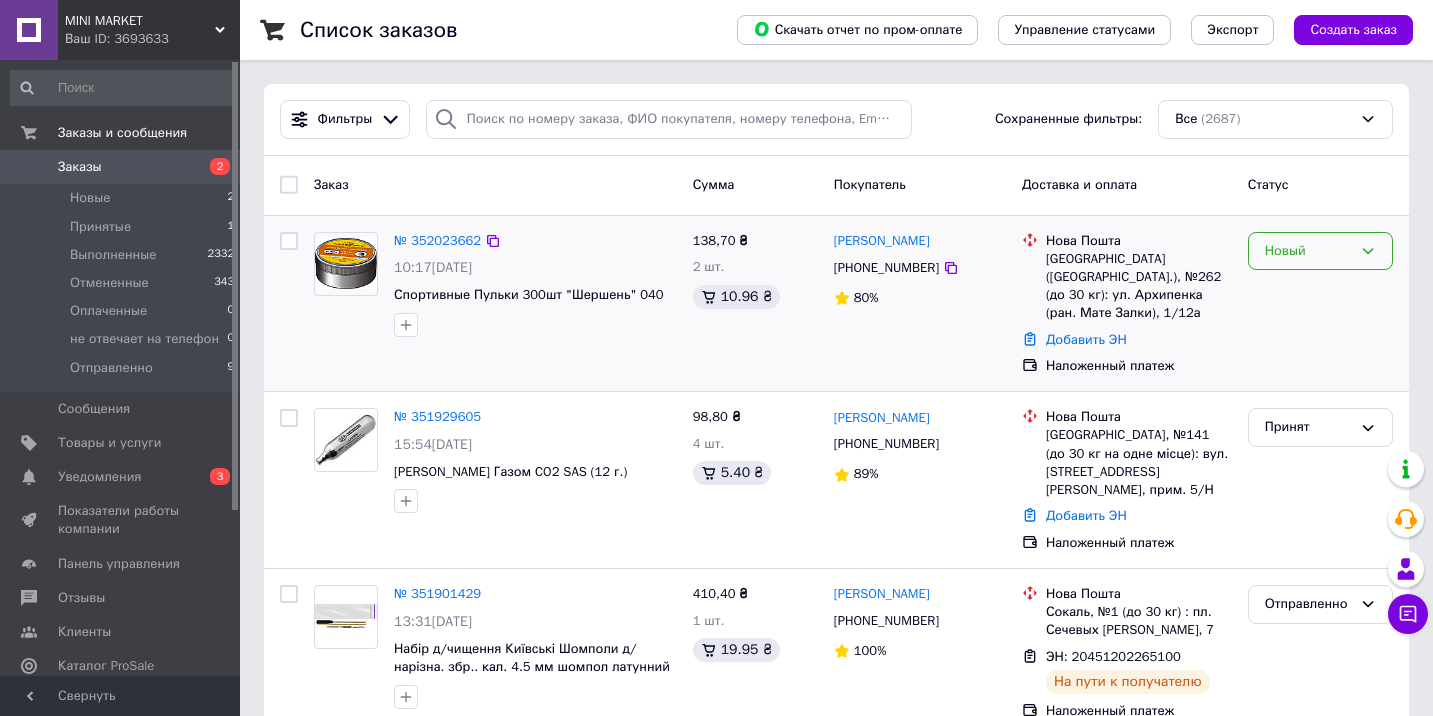 click on "Новый" at bounding box center [1320, 251] 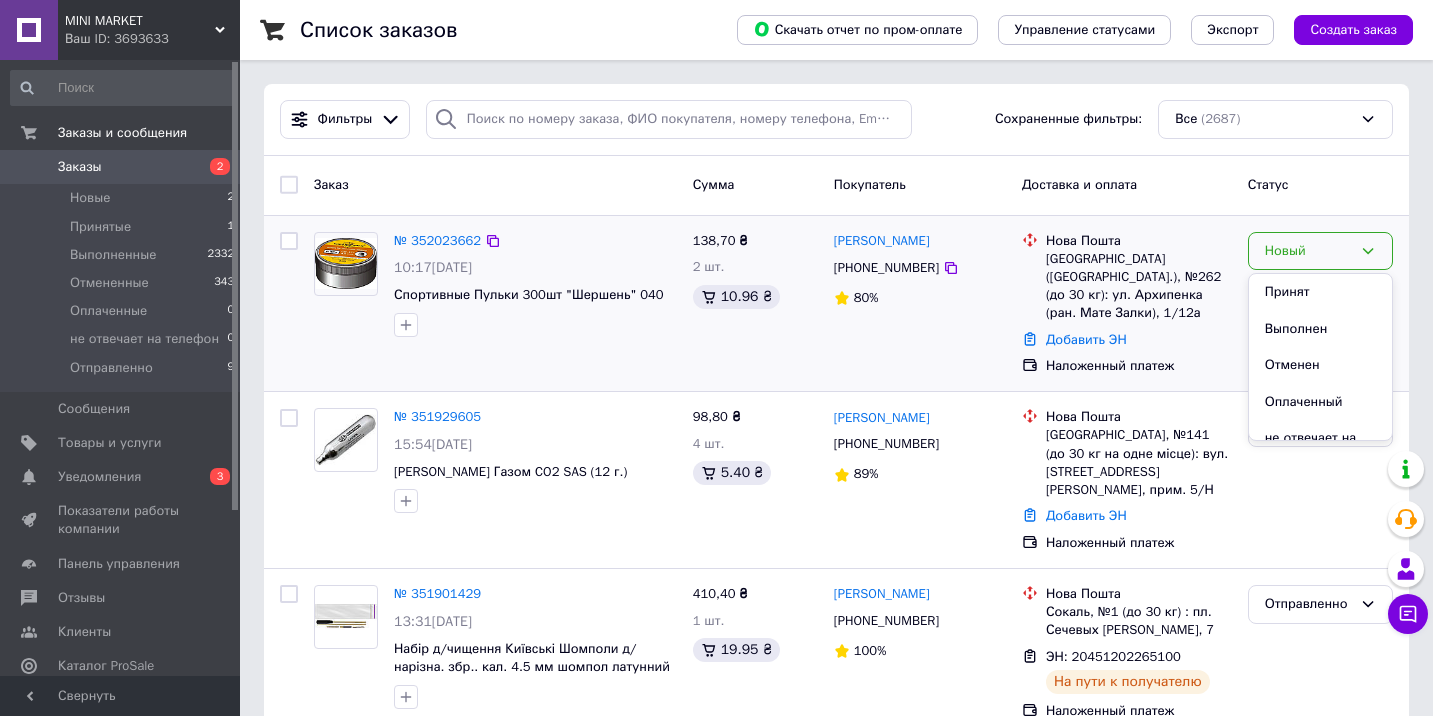 click on "Принят" at bounding box center (1320, 292) 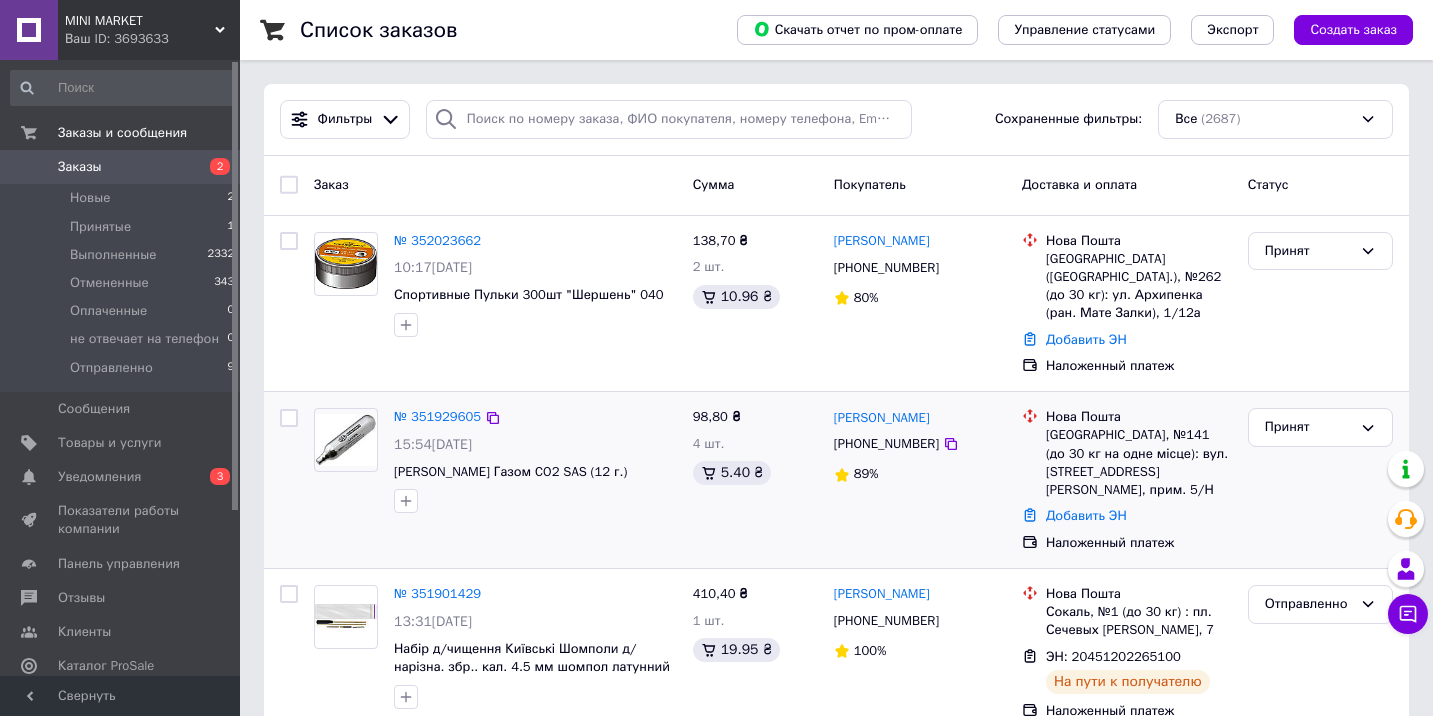 click on "№ 351929605 15:54, 09.07.2025 Баллон Сжижиным  Газом CO2 SAS (12 г.)" at bounding box center (535, 460) 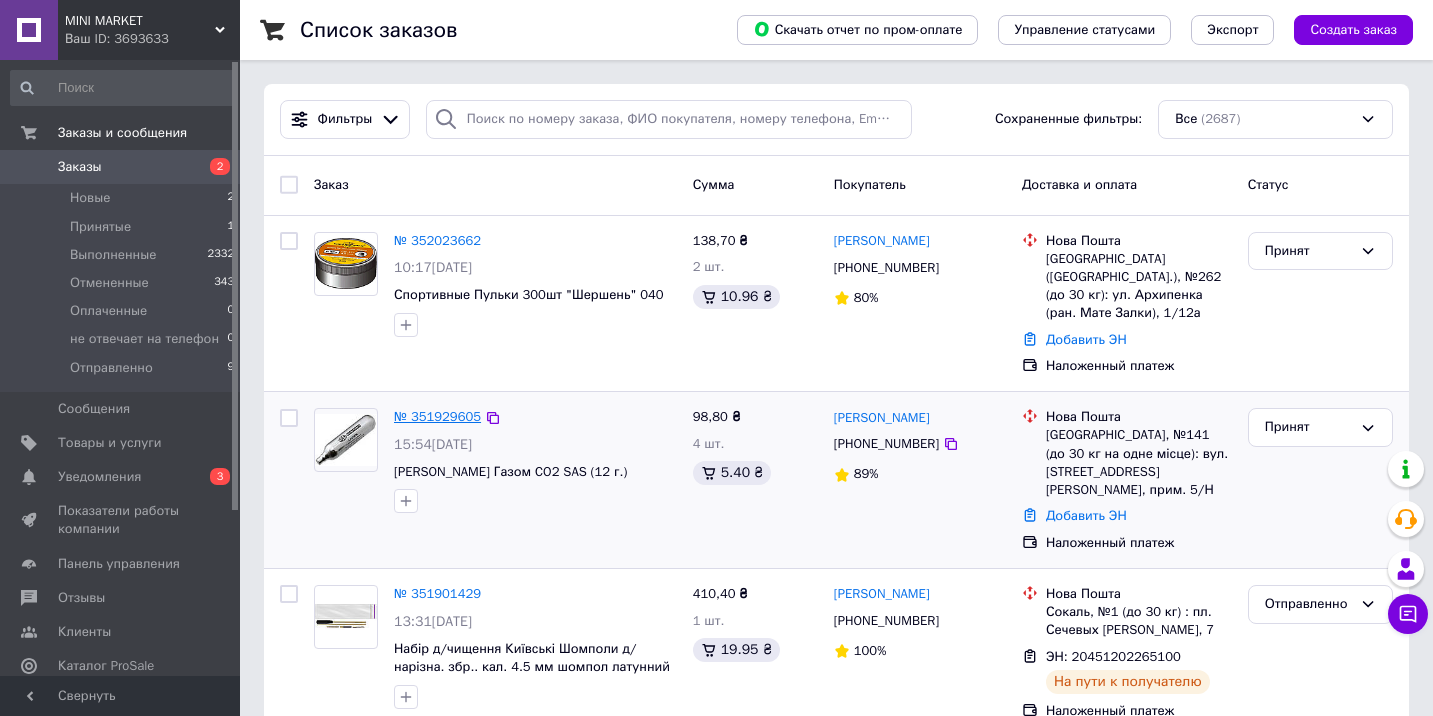 click on "№ 351929605" at bounding box center [437, 416] 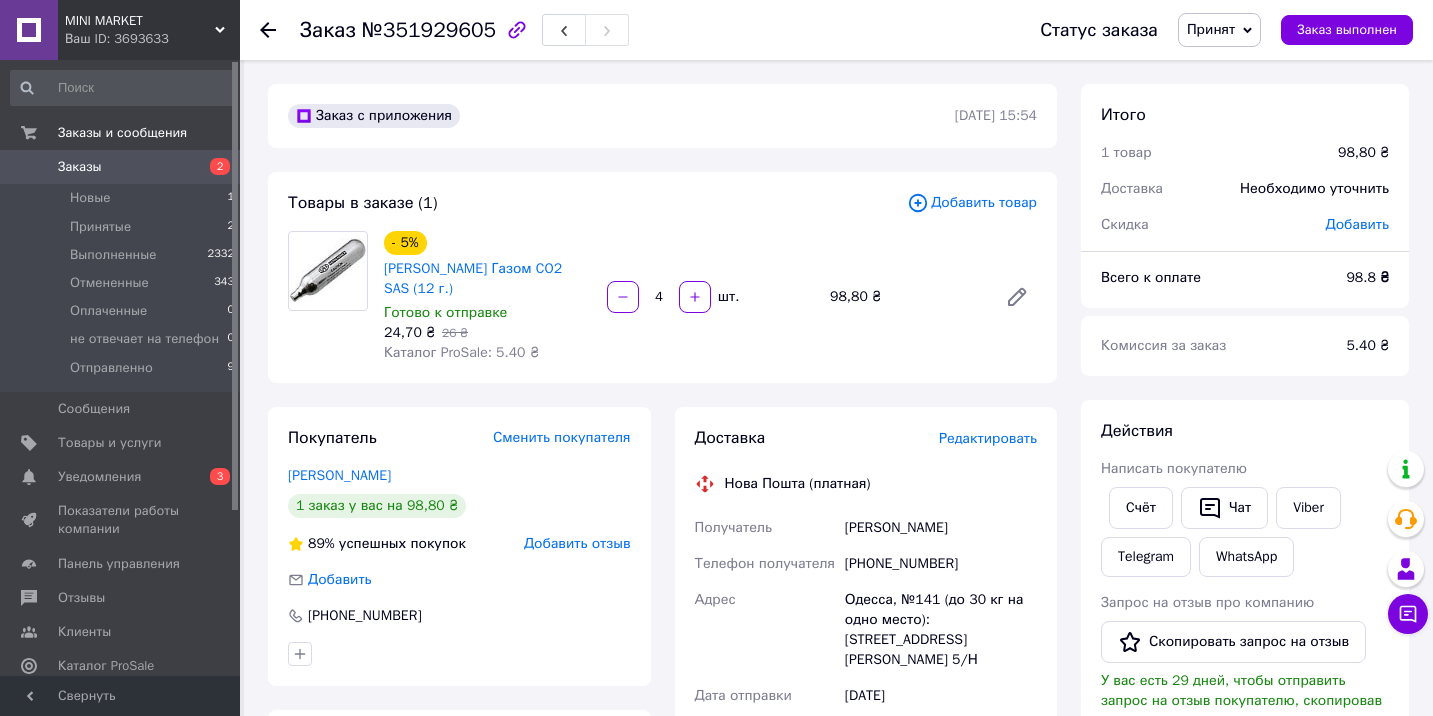 click on "Уведомления" at bounding box center [99, 477] 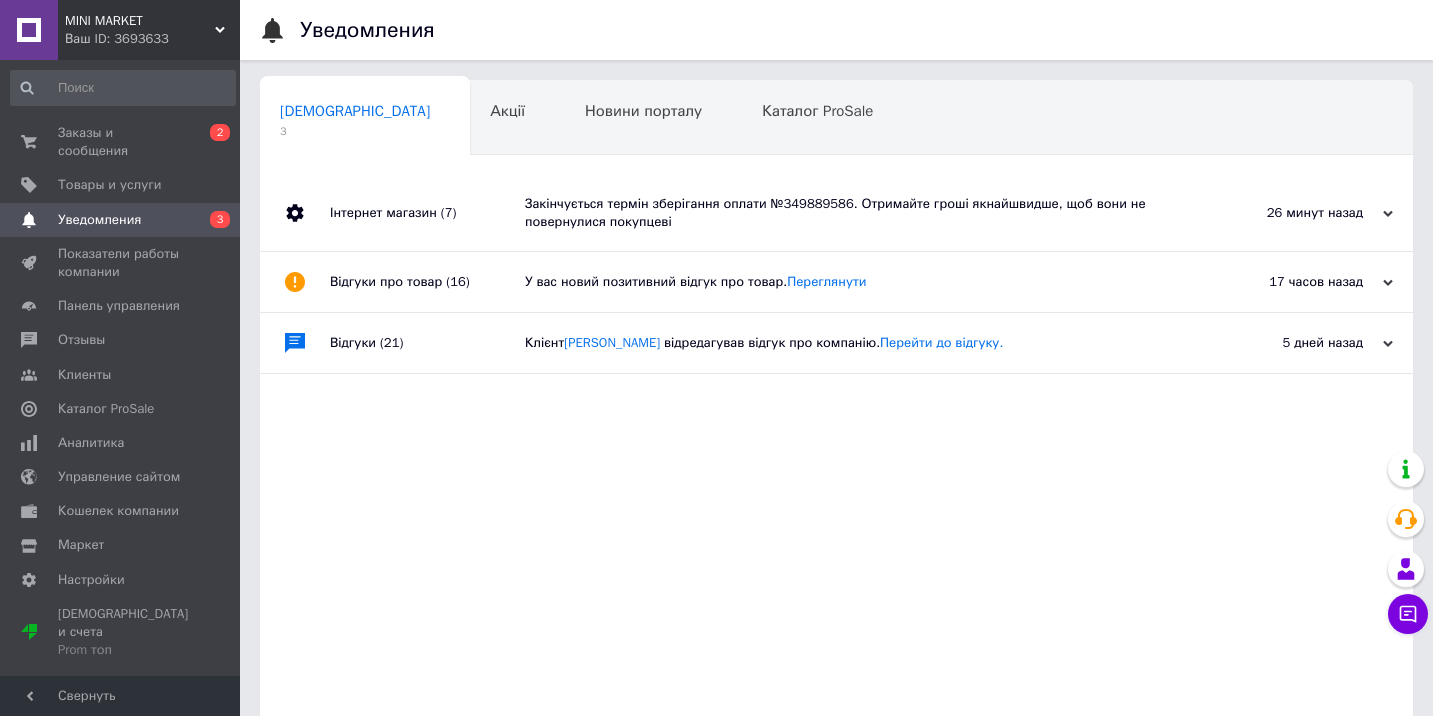 click on "Закінчується термін зберігання оплати №349889586. Отримайте гроші якнайшвидше, щоб вони не повернулися покупцеві" at bounding box center (859, 213) 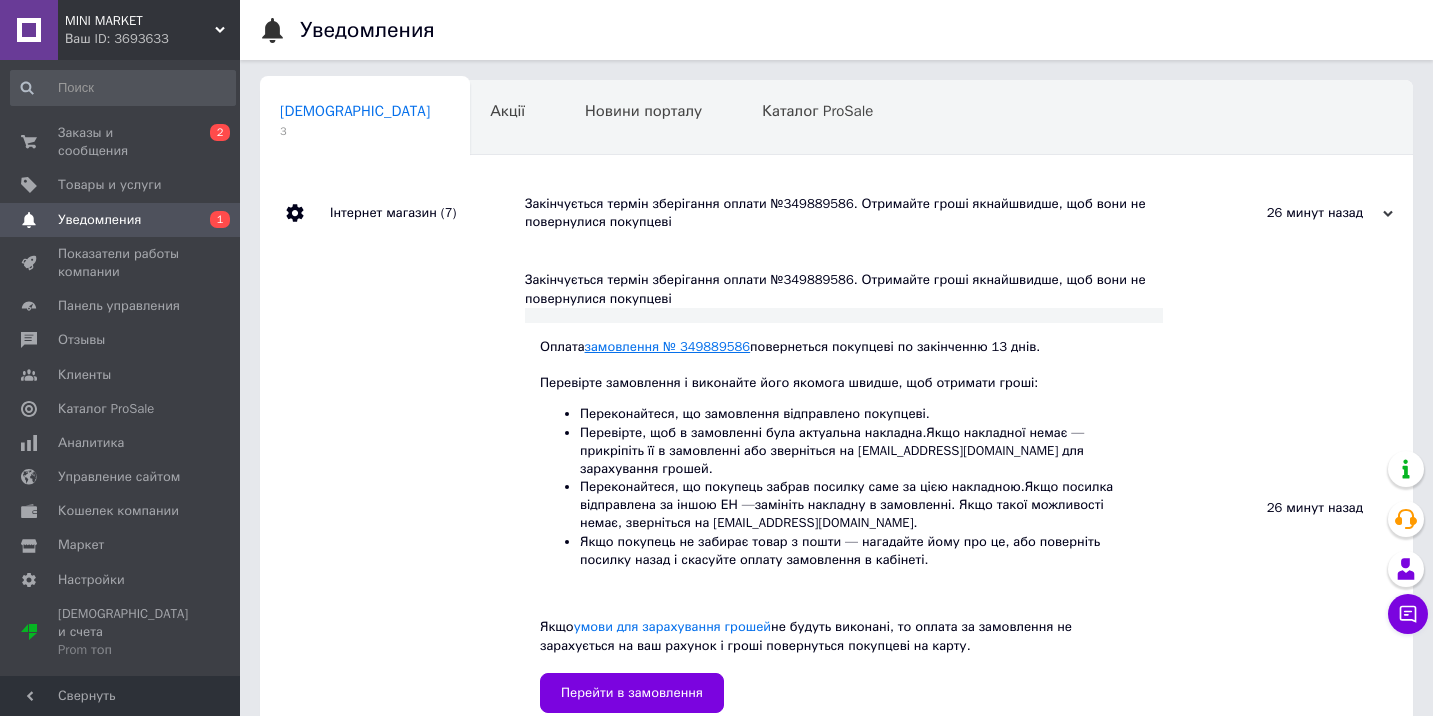 click on "замовлення № 349889586" at bounding box center [668, 346] 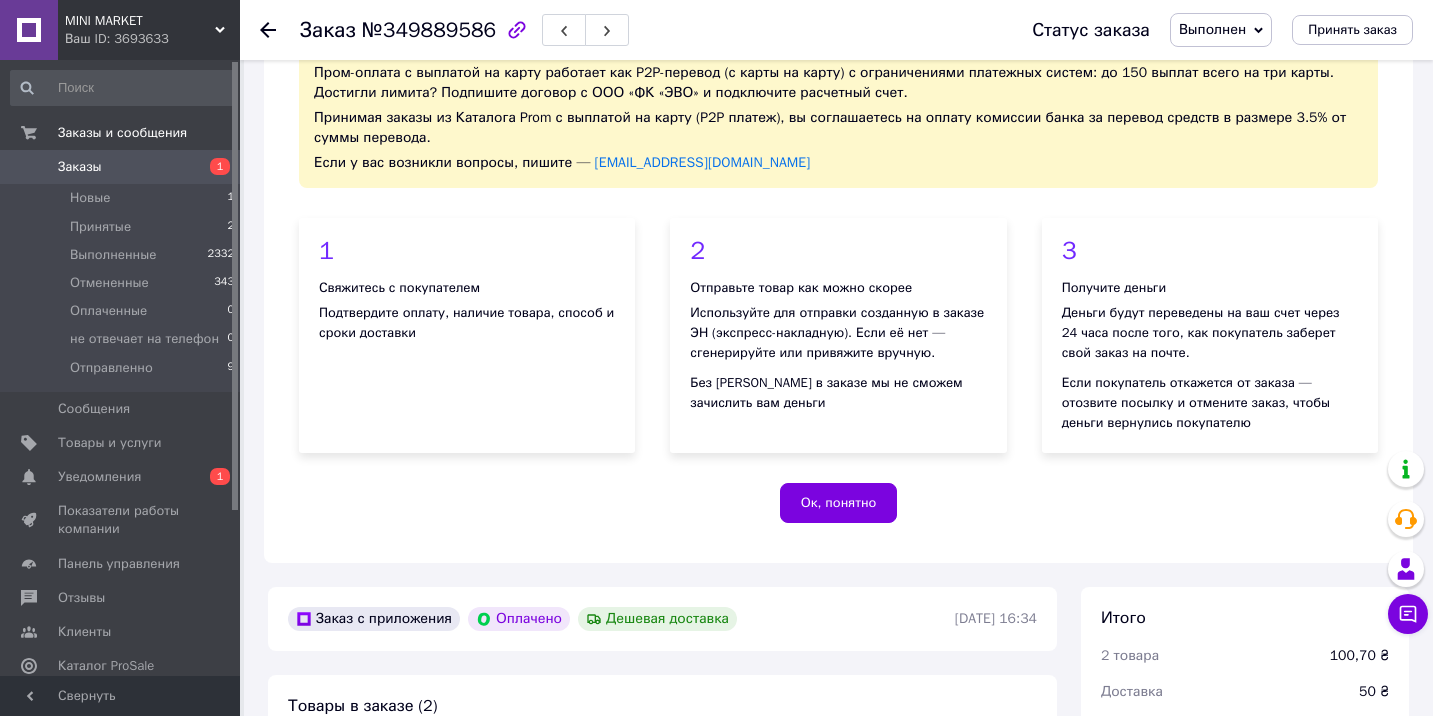 scroll, scrollTop: 326, scrollLeft: 0, axis: vertical 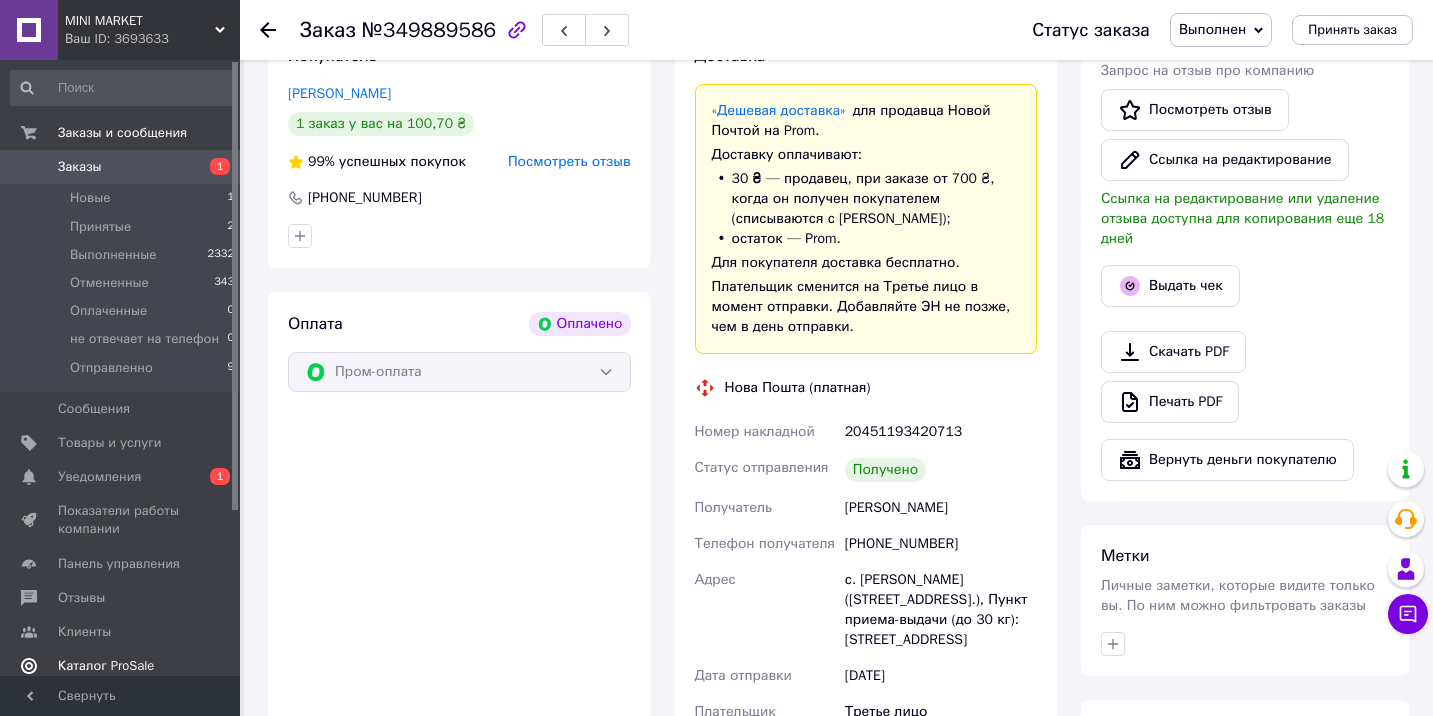 click on "Каталог ProSale" at bounding box center [106, 666] 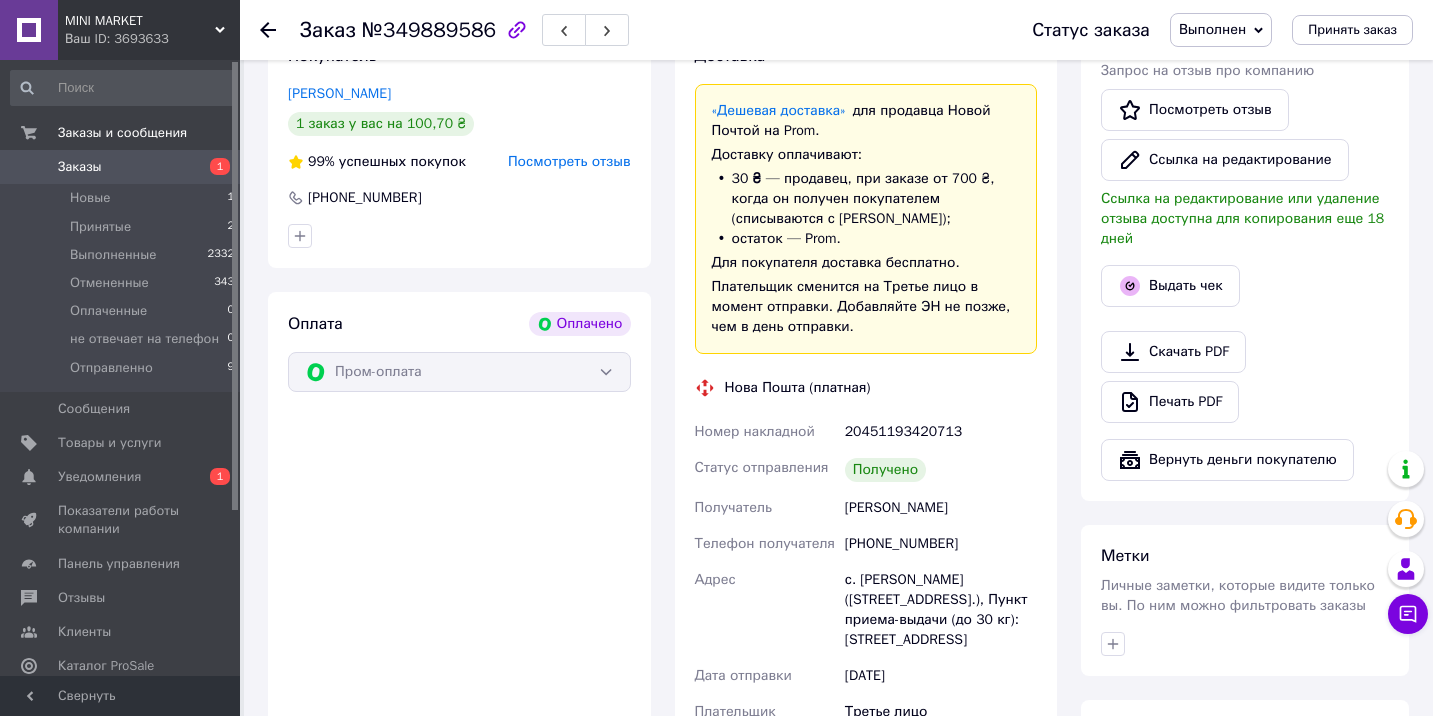 scroll, scrollTop: 0, scrollLeft: 0, axis: both 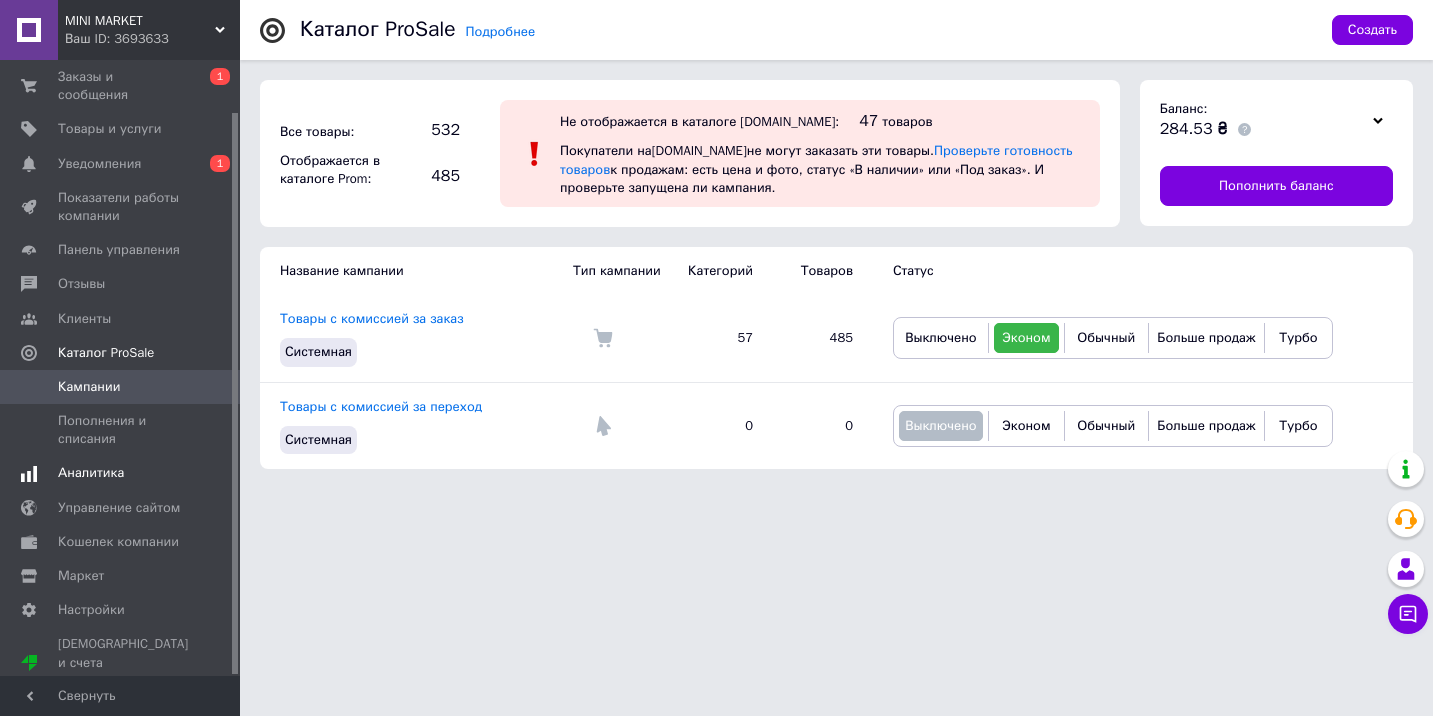 click on "Аналитика" at bounding box center [91, 473] 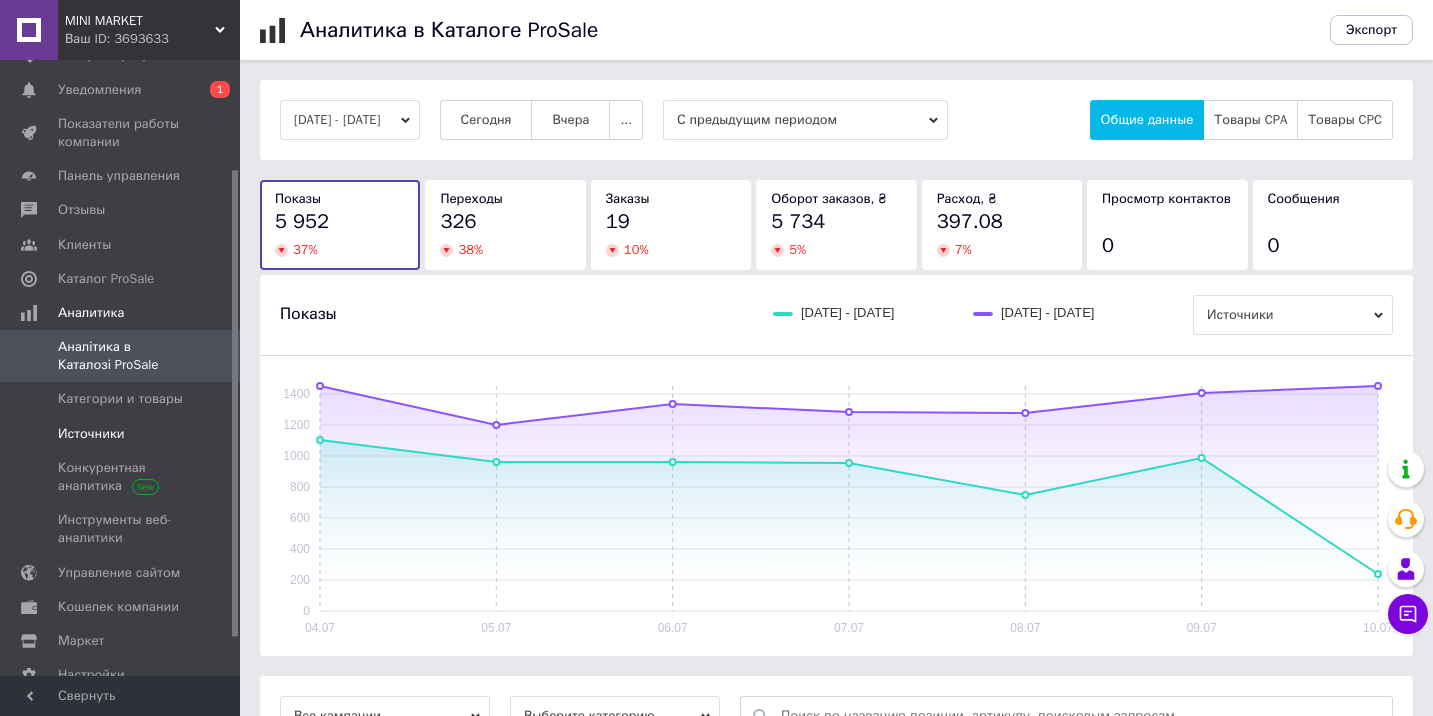 scroll, scrollTop: 149, scrollLeft: 0, axis: vertical 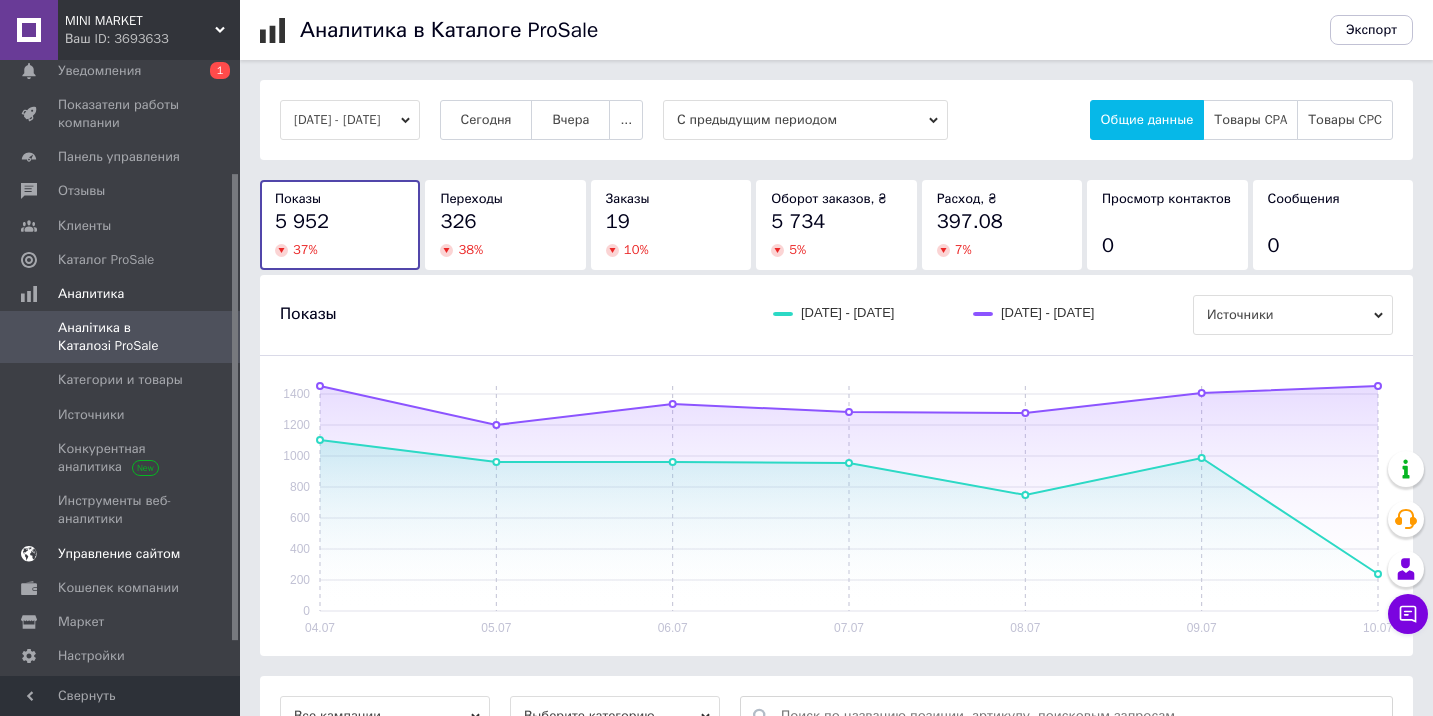 click on "Управление сайтом" at bounding box center (119, 554) 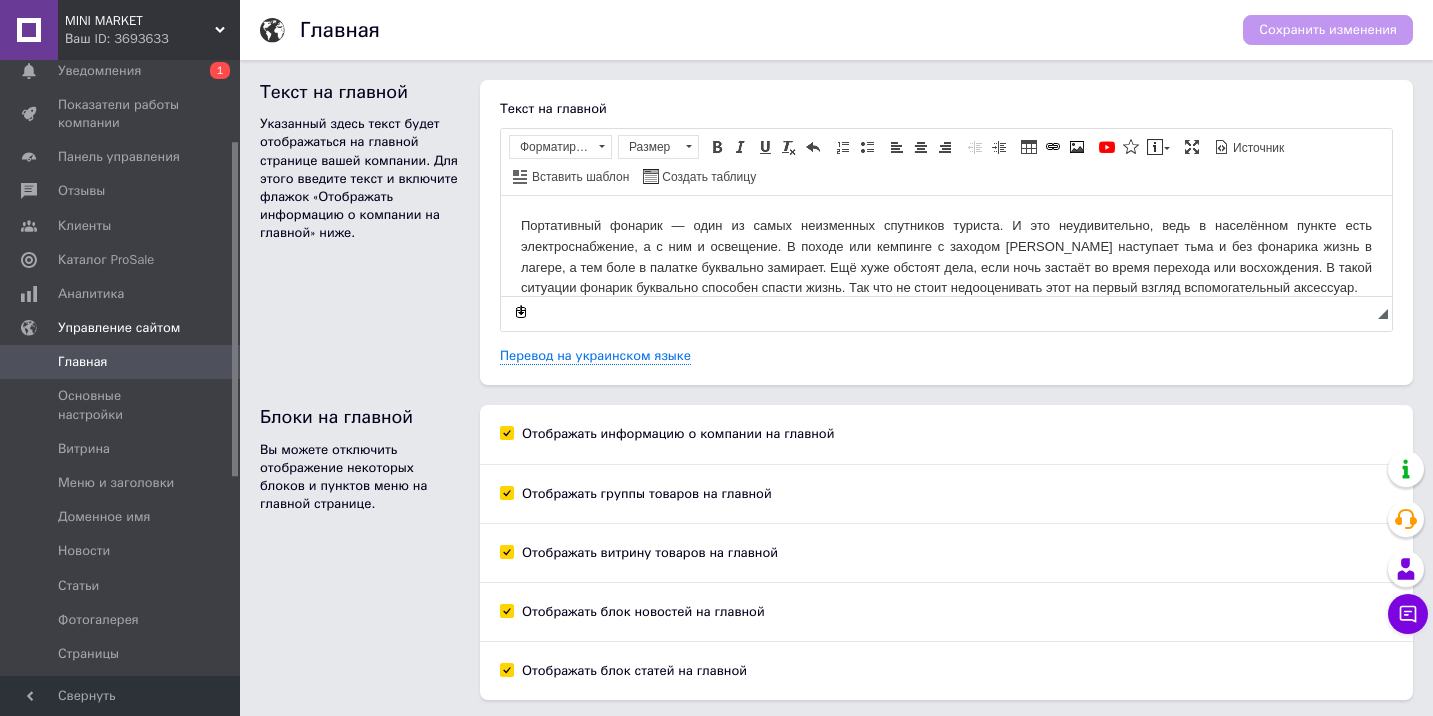 scroll, scrollTop: 0, scrollLeft: 0, axis: both 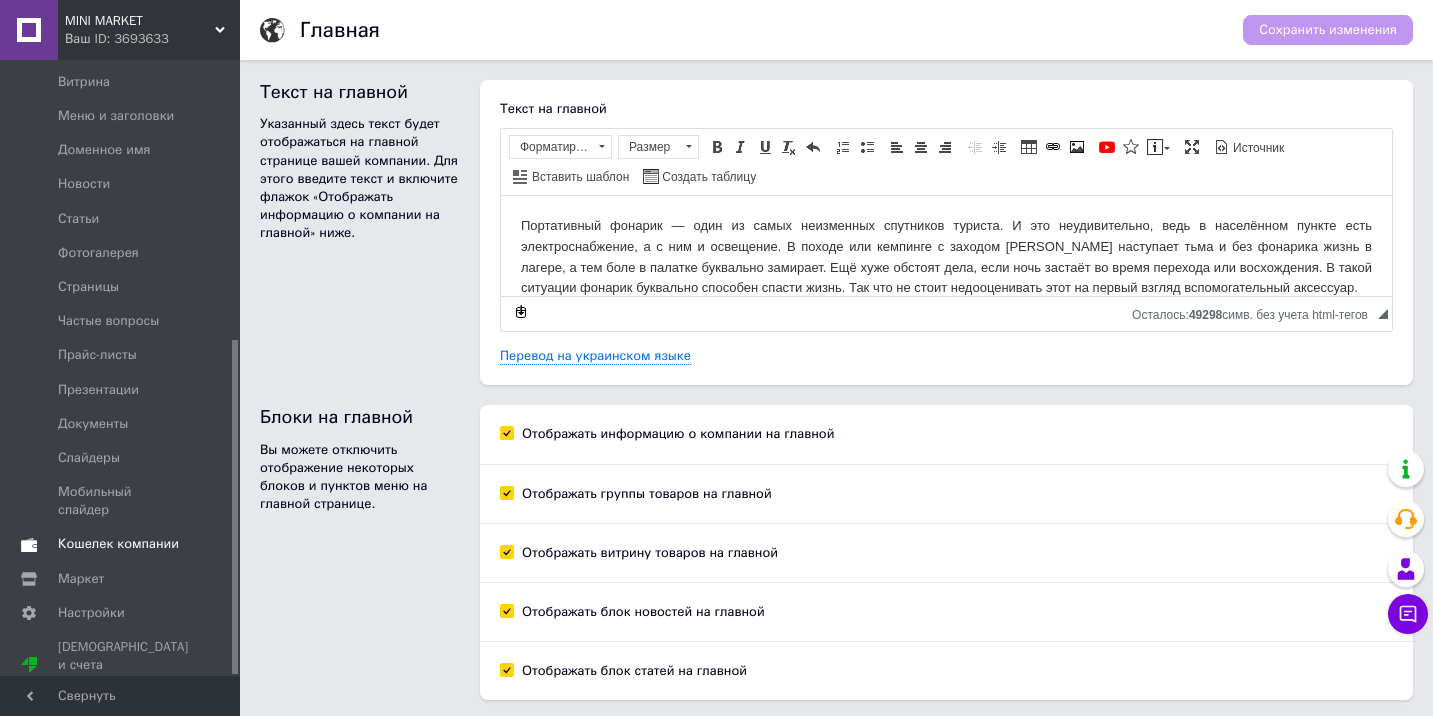 click on "Кошелек компании" at bounding box center [118, 544] 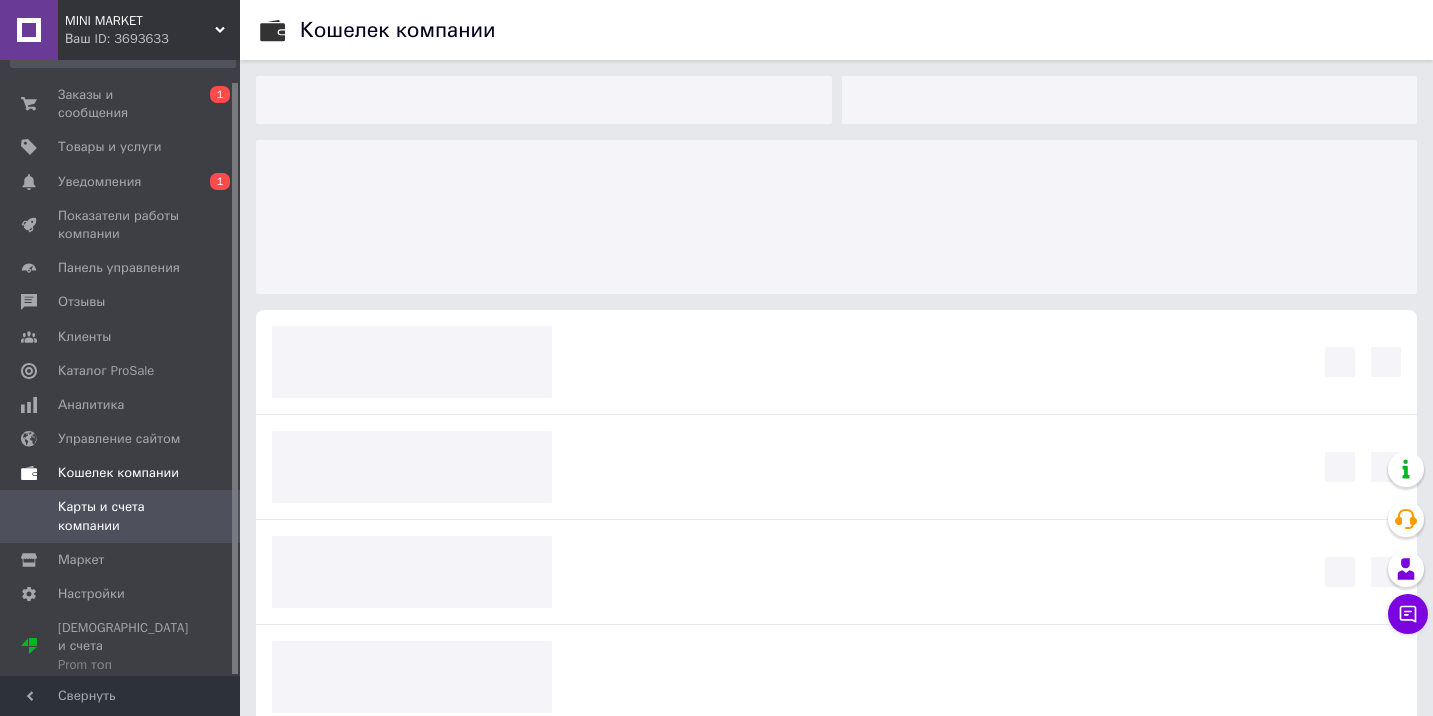 scroll, scrollTop: 22, scrollLeft: 0, axis: vertical 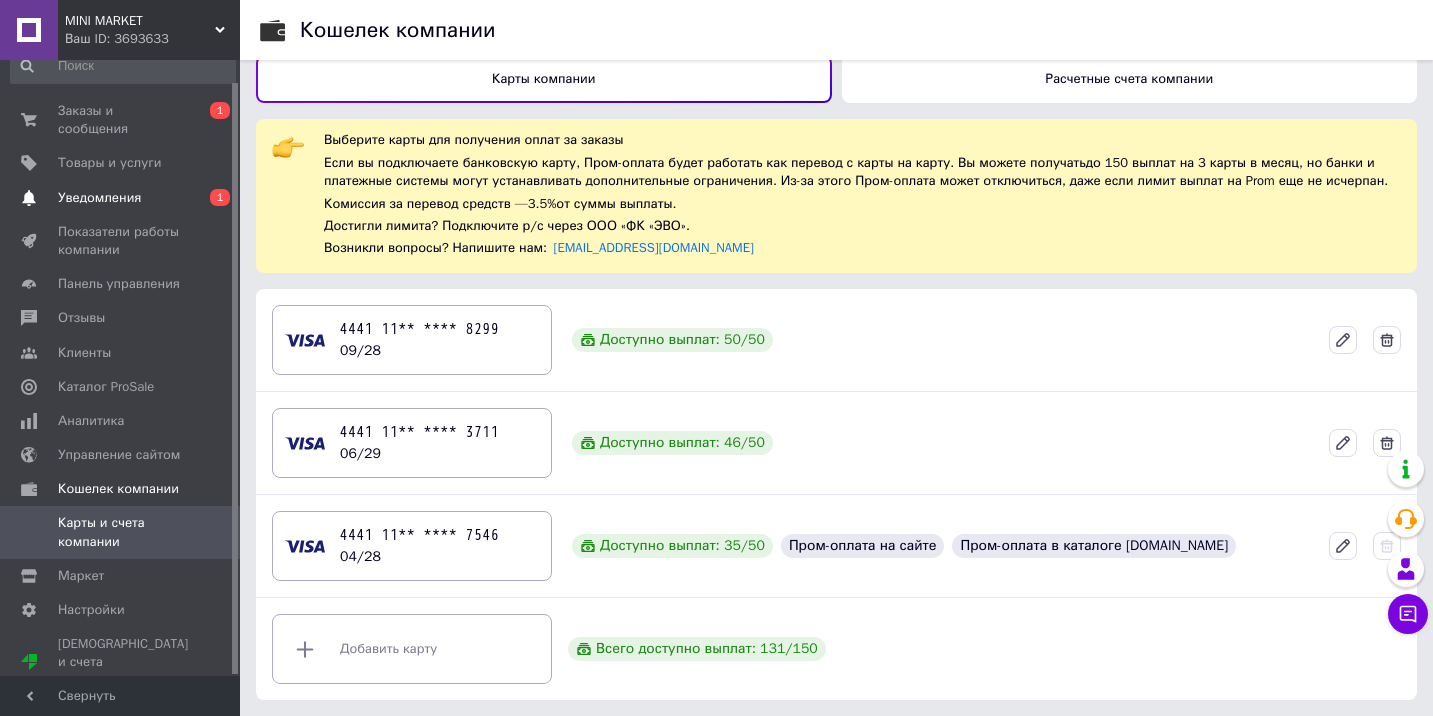 click on "Уведомления" at bounding box center (99, 198) 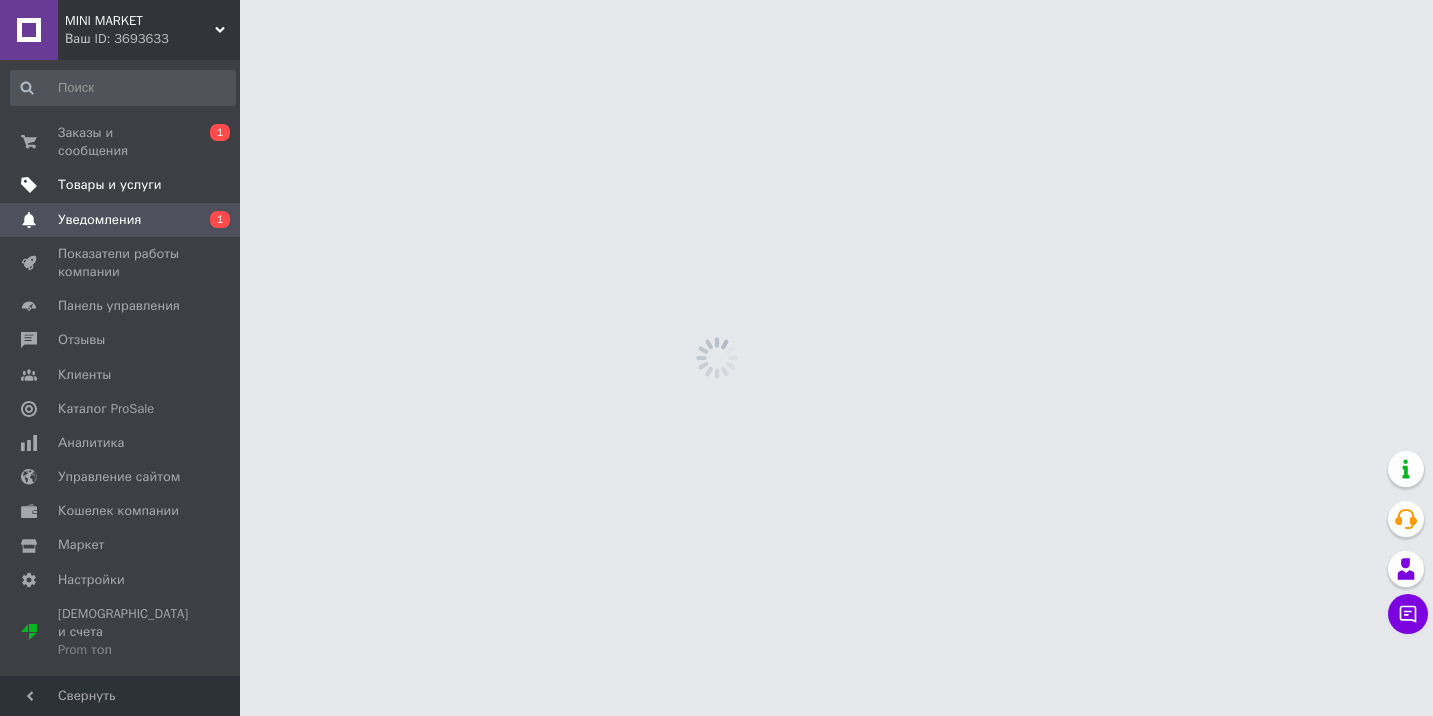 scroll, scrollTop: 0, scrollLeft: 0, axis: both 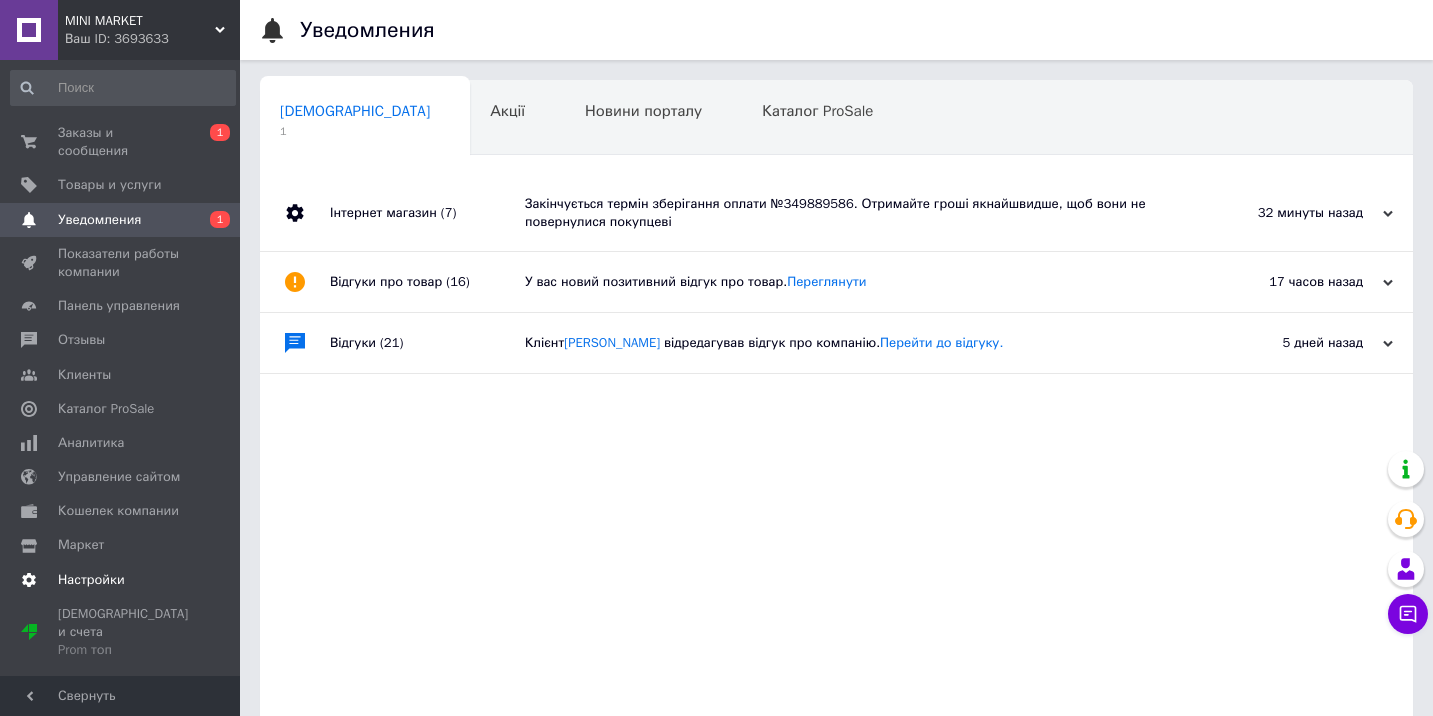 click on "Настройки" at bounding box center (91, 580) 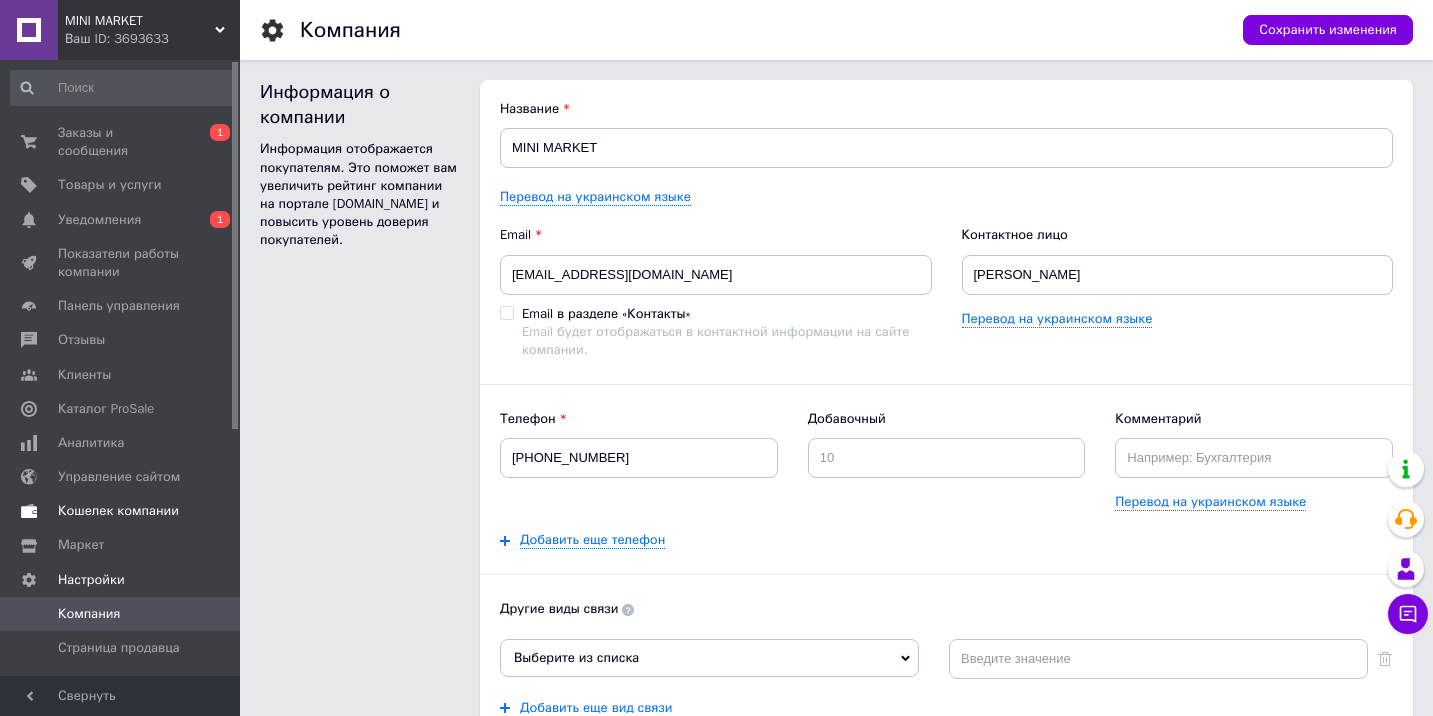 click on "Кошелек компании" at bounding box center (118, 511) 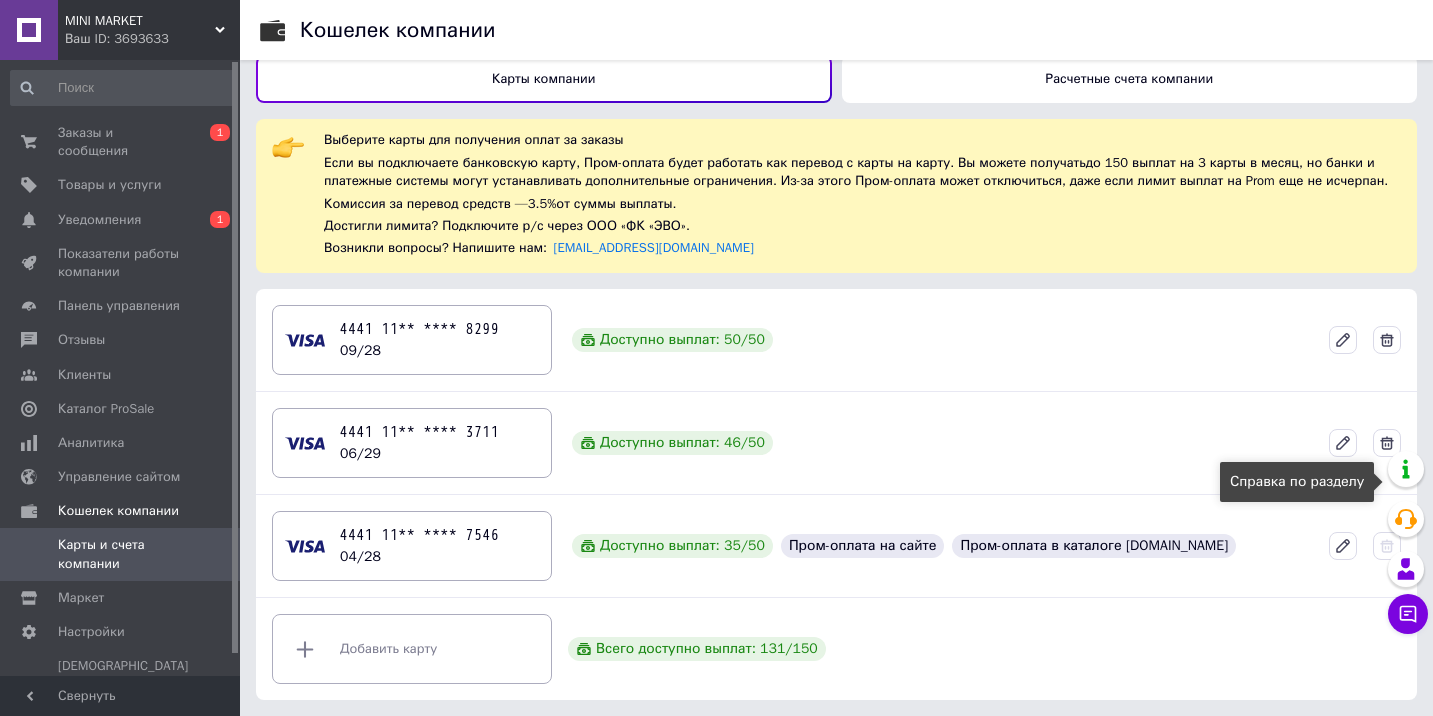 scroll, scrollTop: 38, scrollLeft: 0, axis: vertical 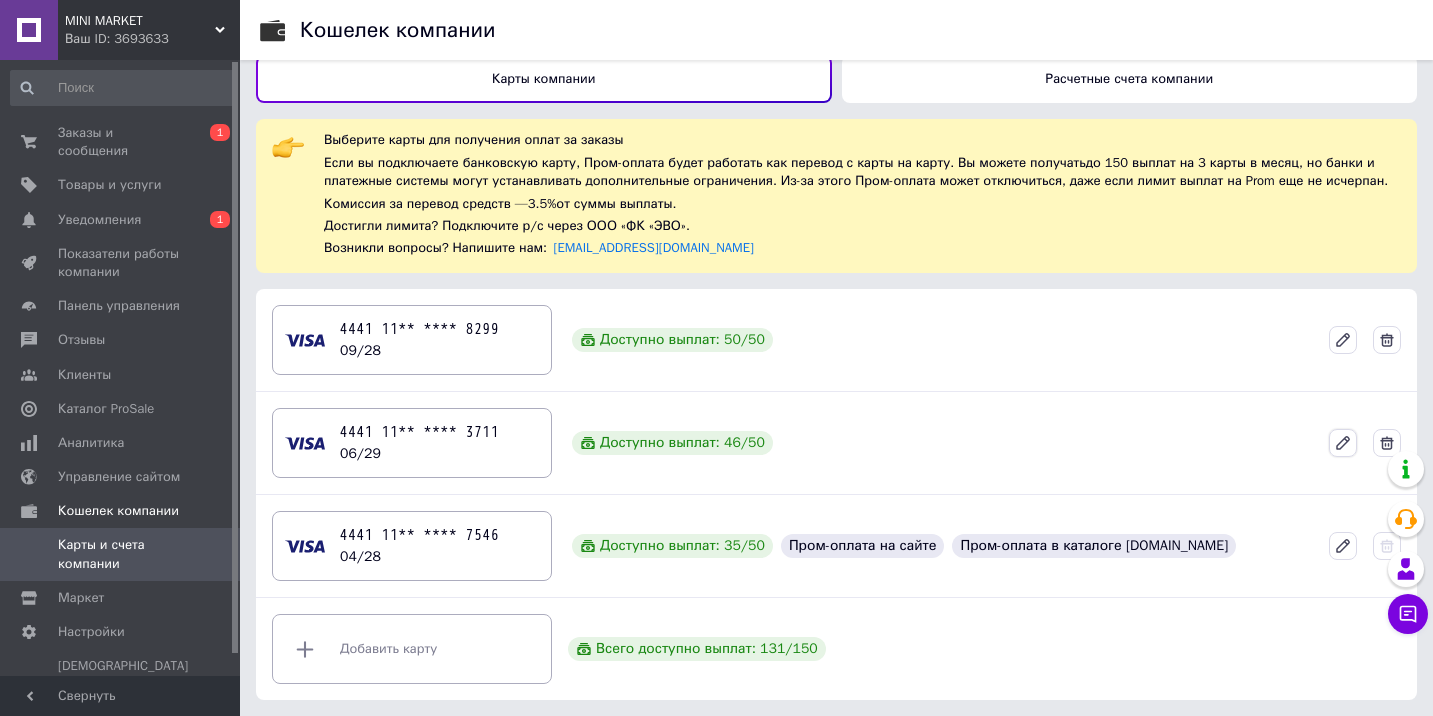 click 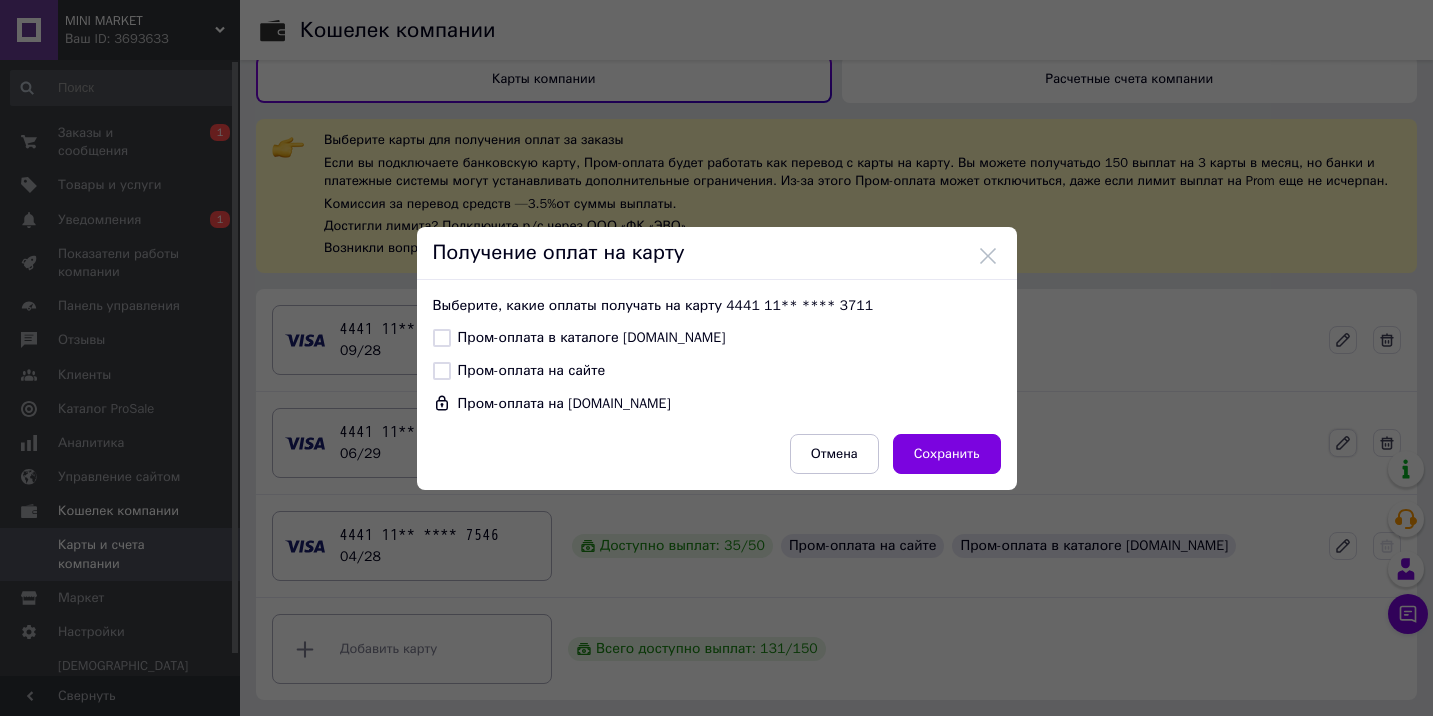 scroll, scrollTop: 37, scrollLeft: 0, axis: vertical 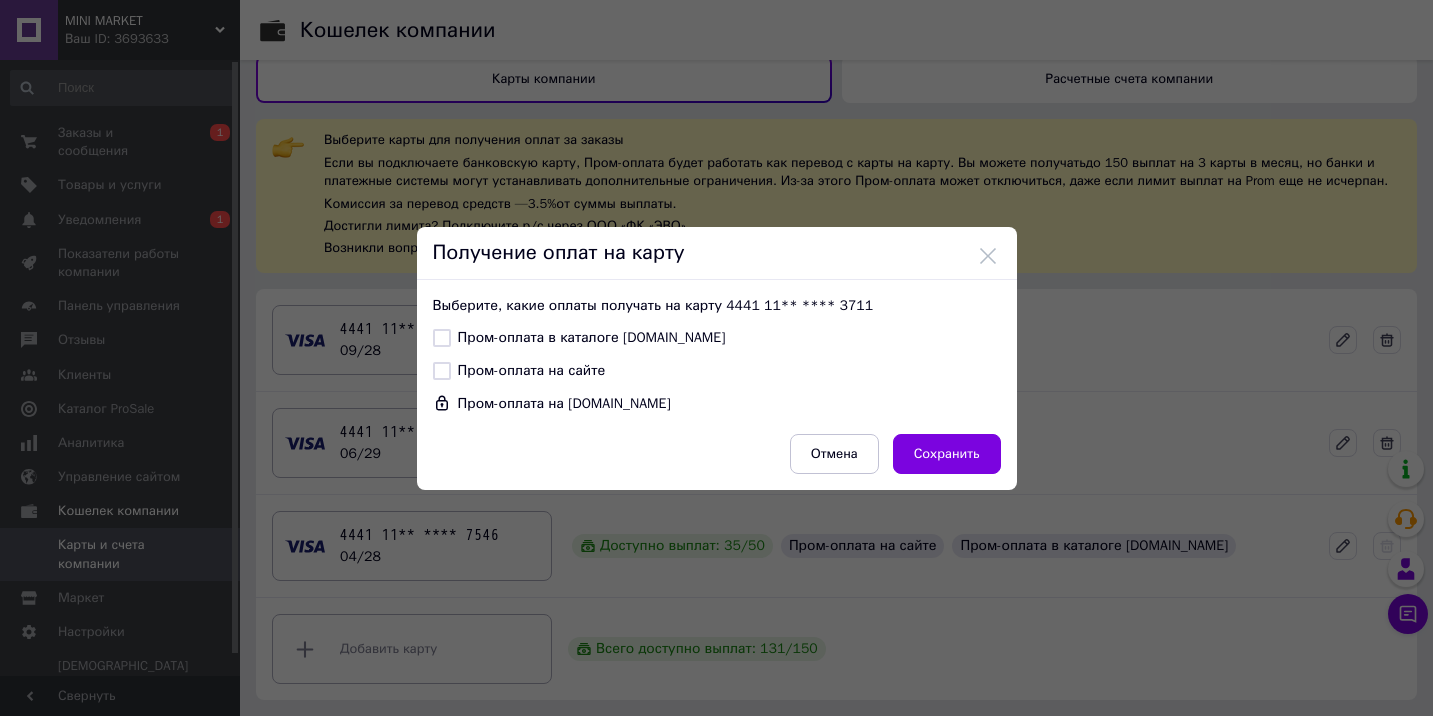 drag, startPoint x: 436, startPoint y: 337, endPoint x: 434, endPoint y: 347, distance: 10.198039 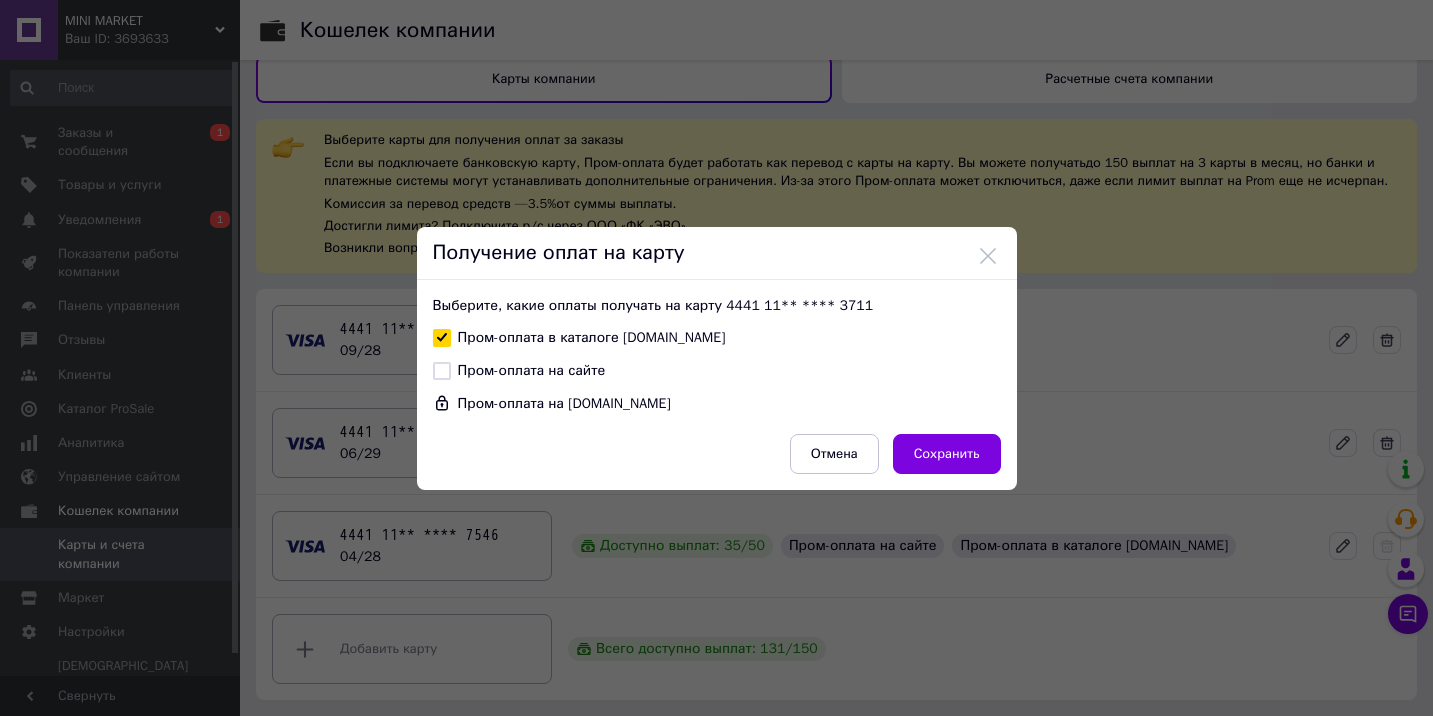 checkbox on "true" 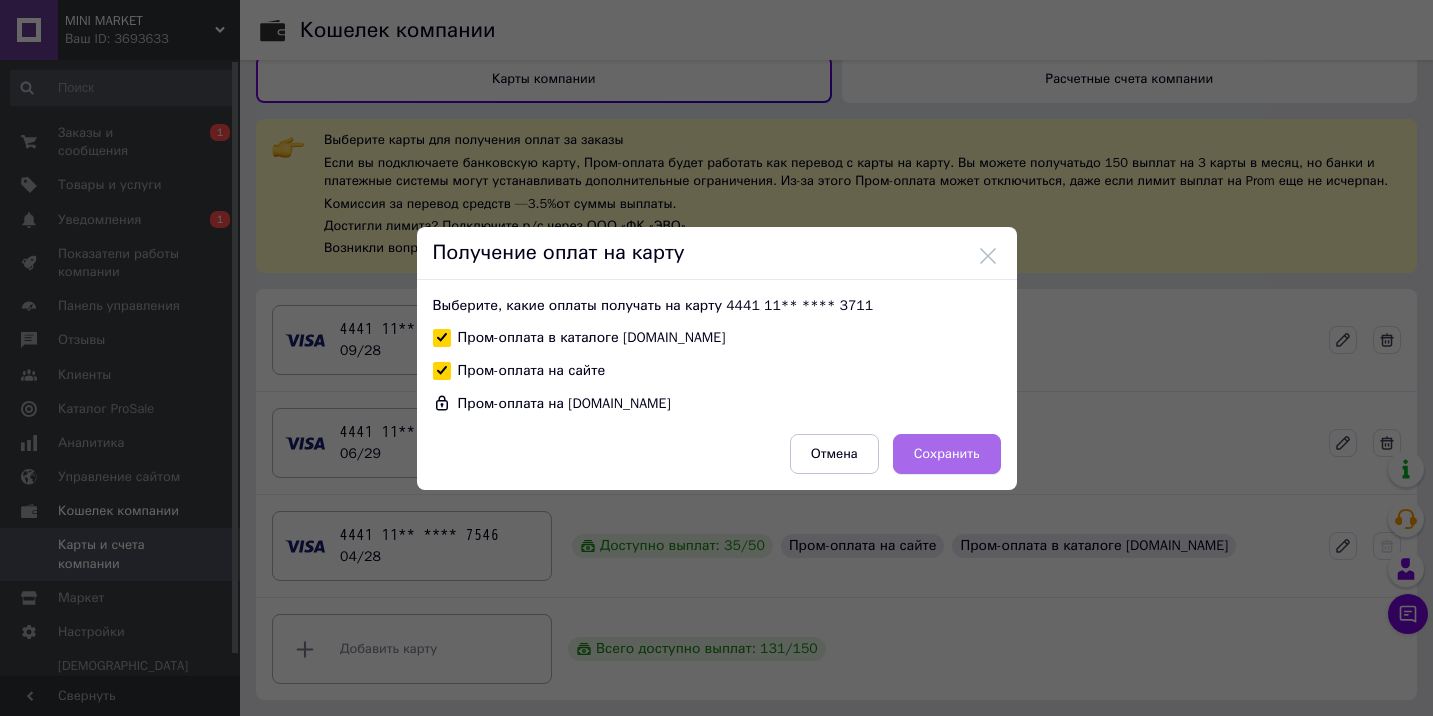 click on "Сохранить" at bounding box center [947, 454] 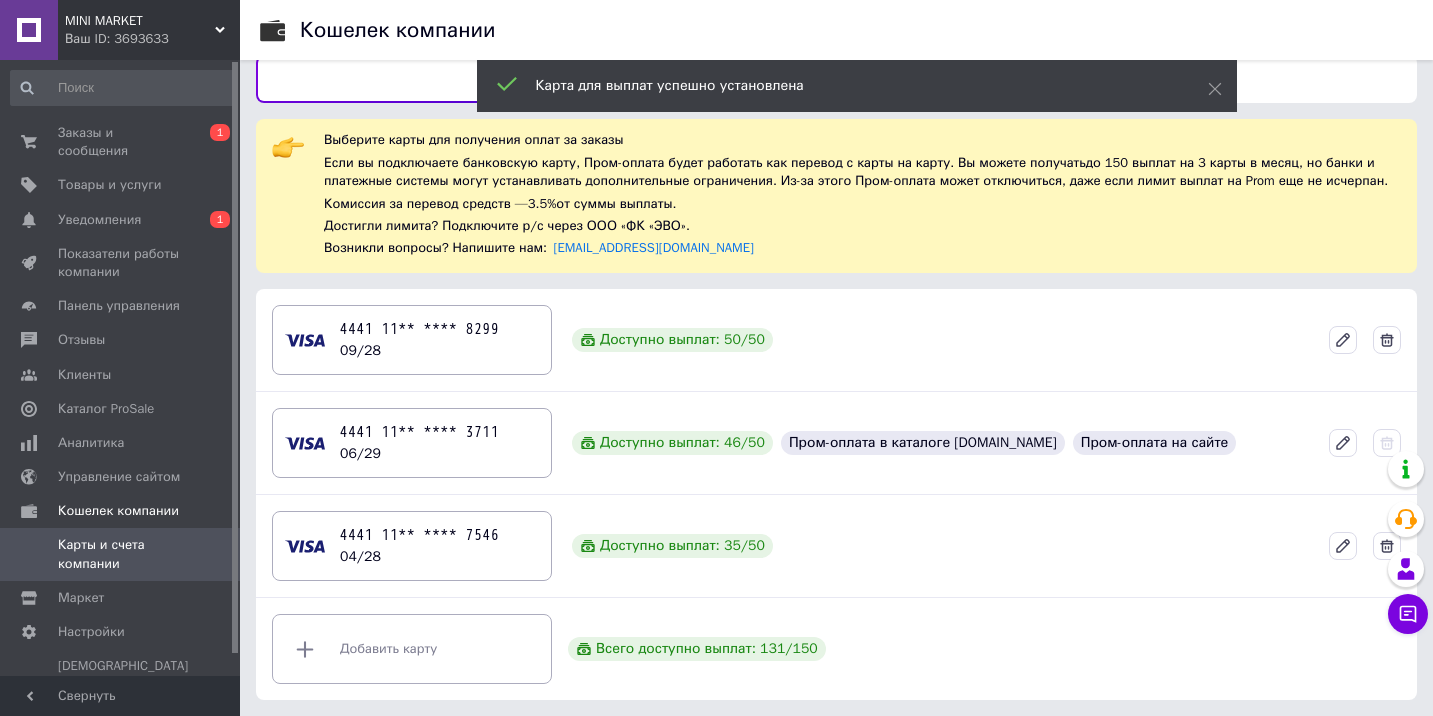 scroll, scrollTop: 37, scrollLeft: 0, axis: vertical 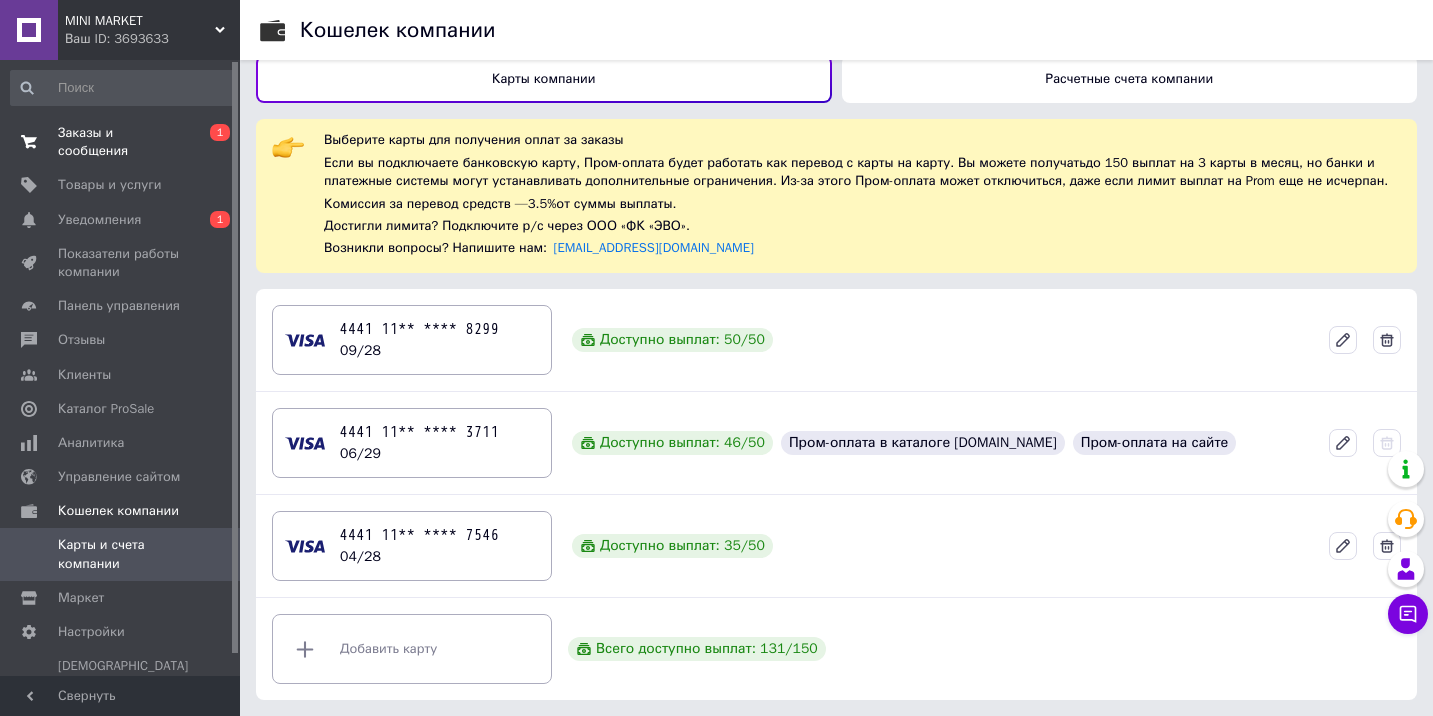 click on "Заказы и сообщения" at bounding box center (121, 142) 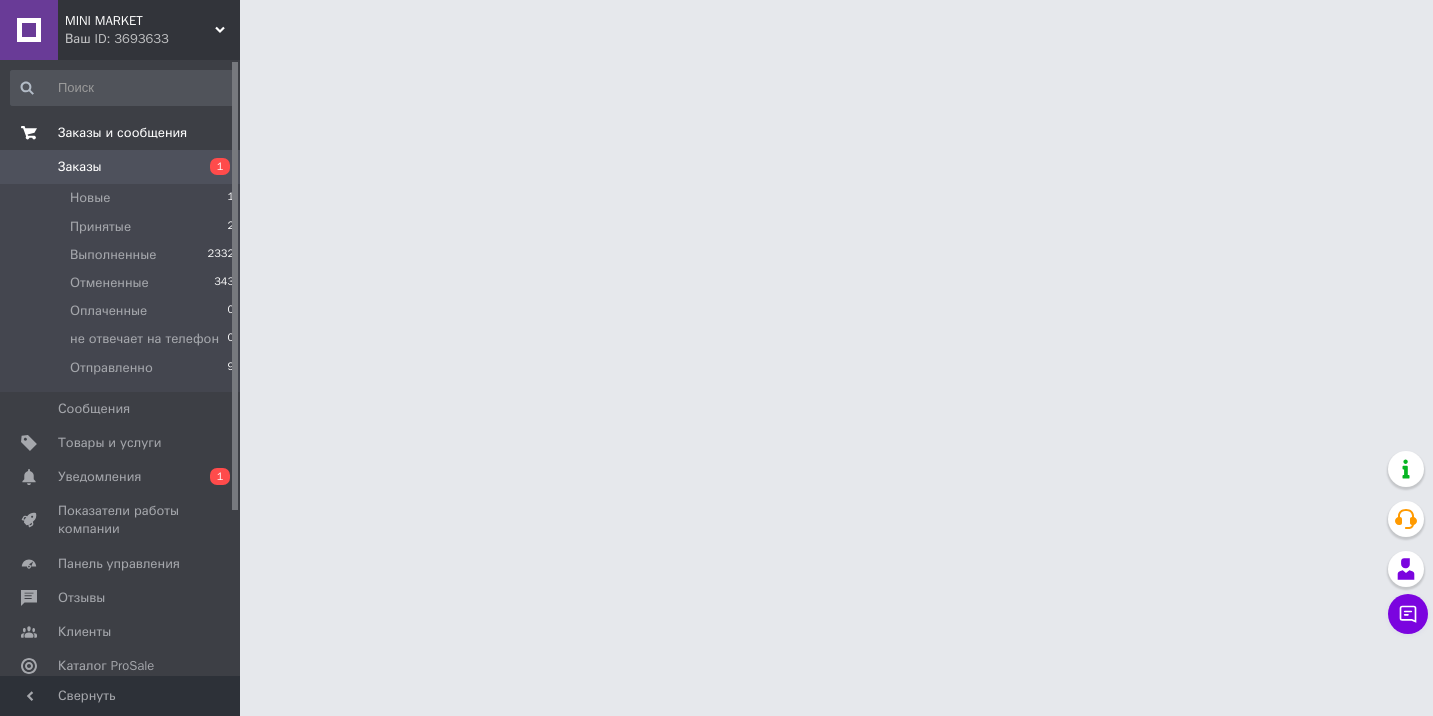 scroll, scrollTop: 0, scrollLeft: 0, axis: both 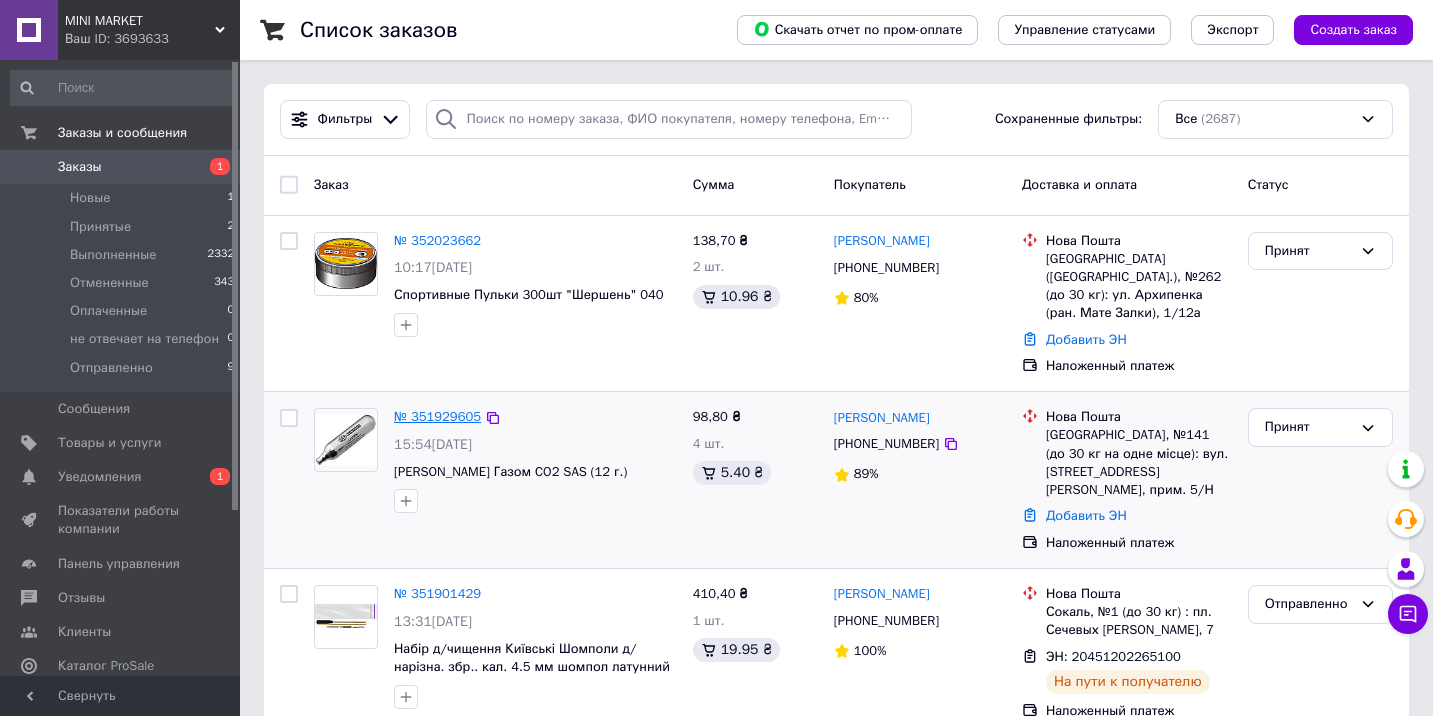 click on "№ 351929605" at bounding box center [437, 416] 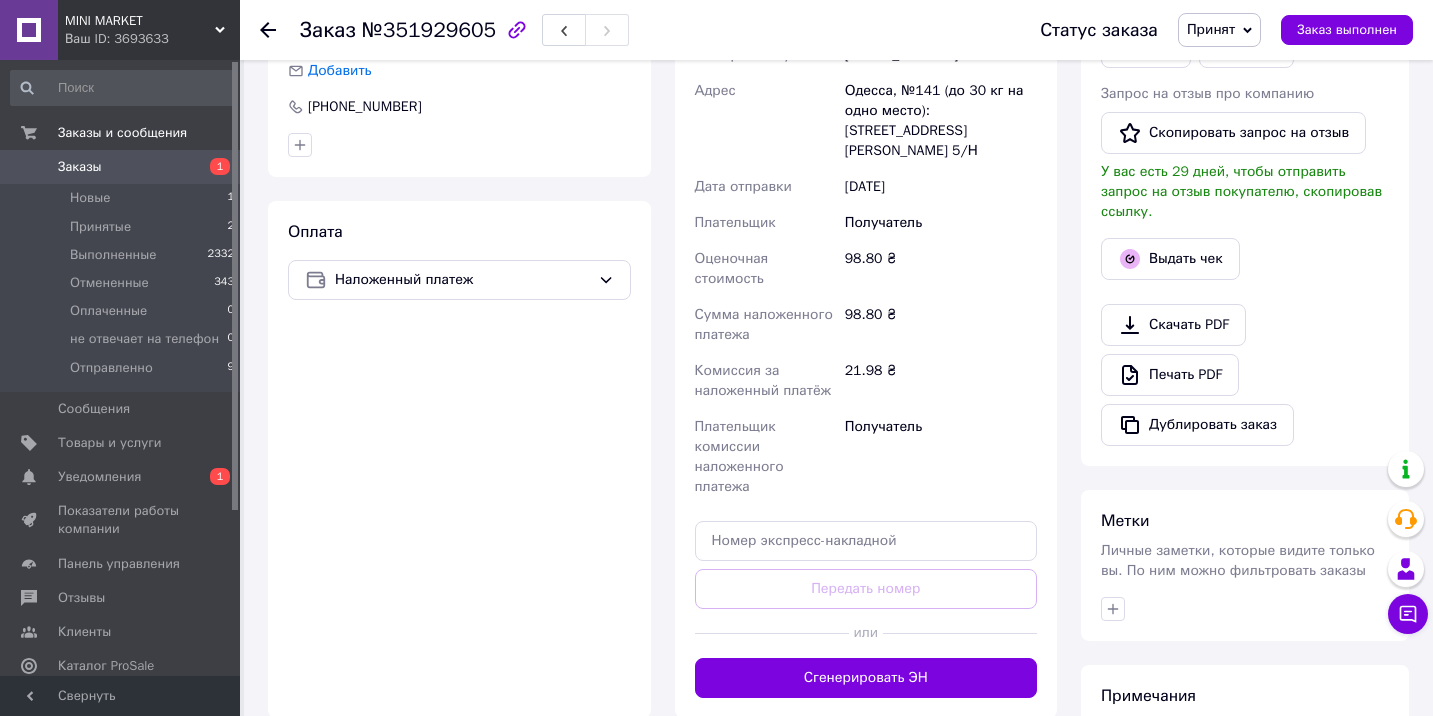 scroll, scrollTop: 595, scrollLeft: 0, axis: vertical 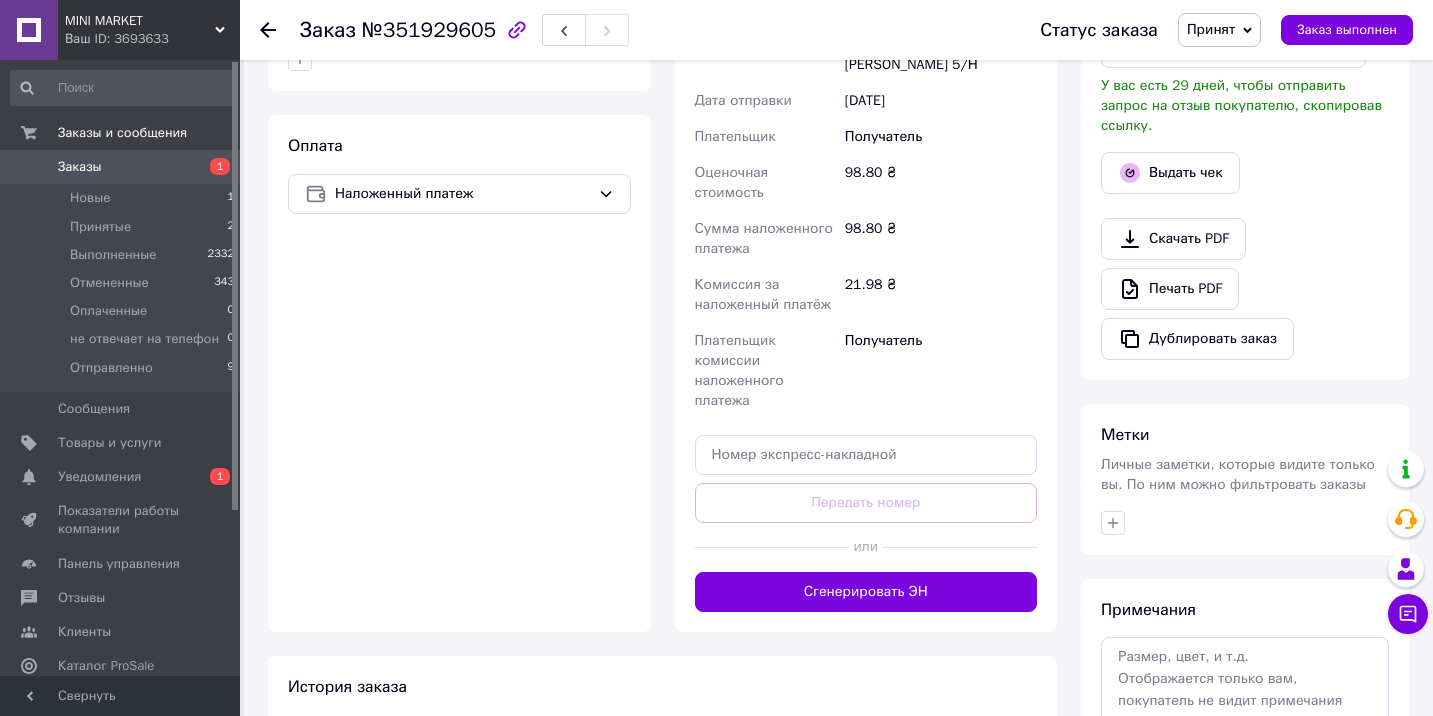 click on "Сгенерировать ЭН" at bounding box center [866, 592] 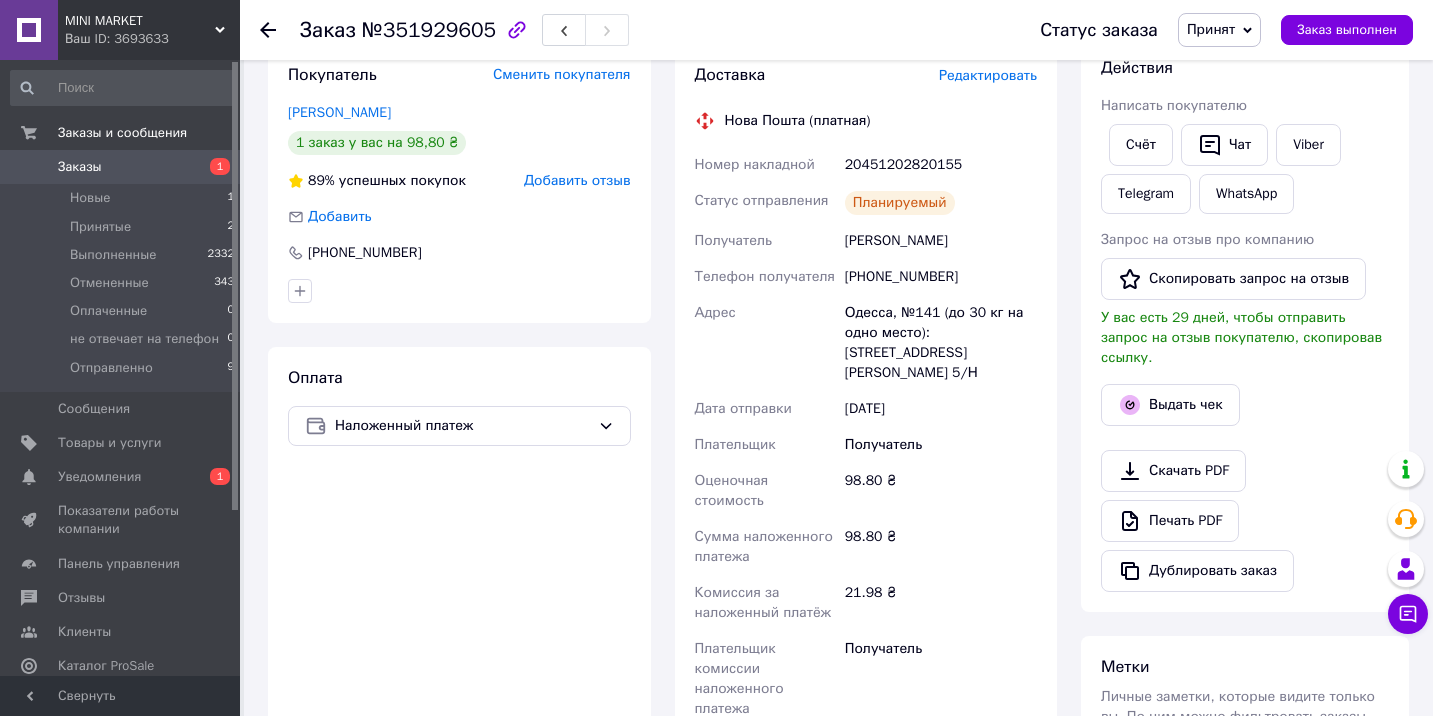 scroll, scrollTop: 364, scrollLeft: 0, axis: vertical 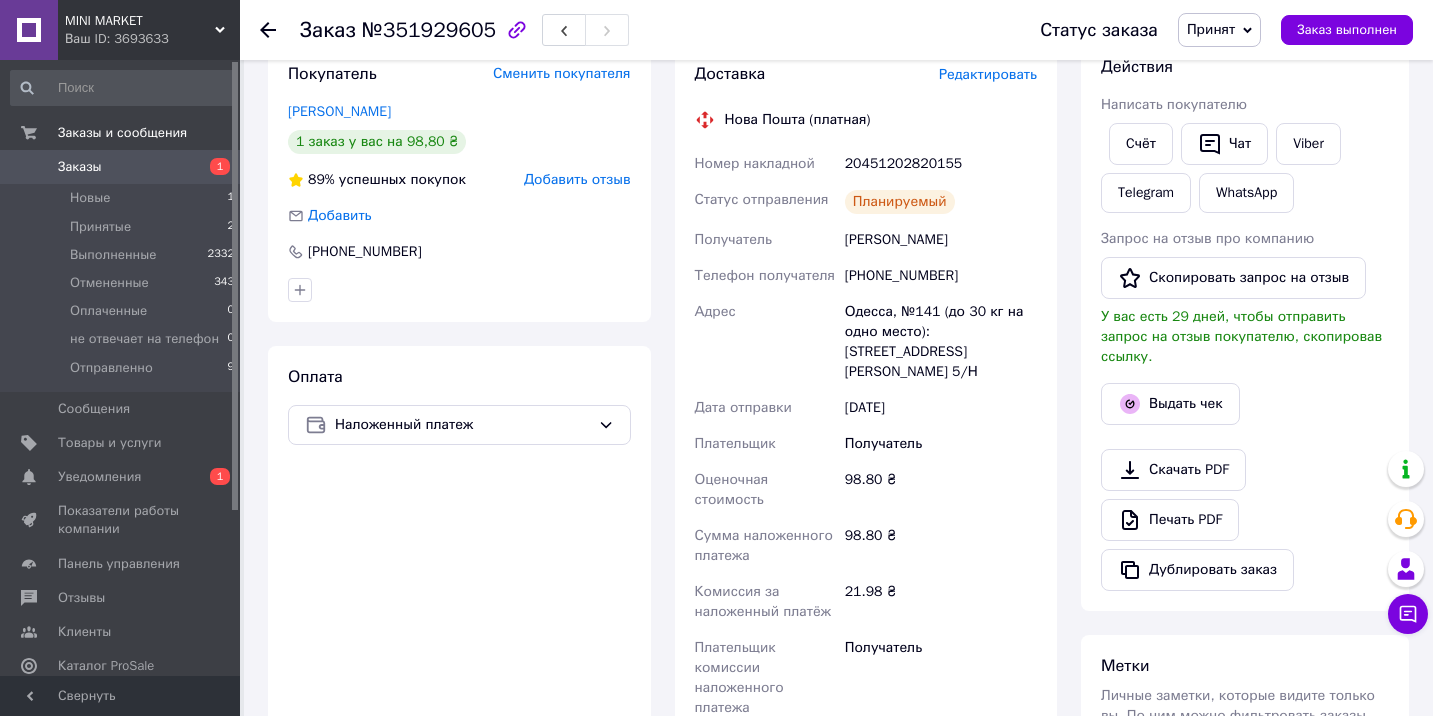 click on "Принят" at bounding box center (1219, 30) 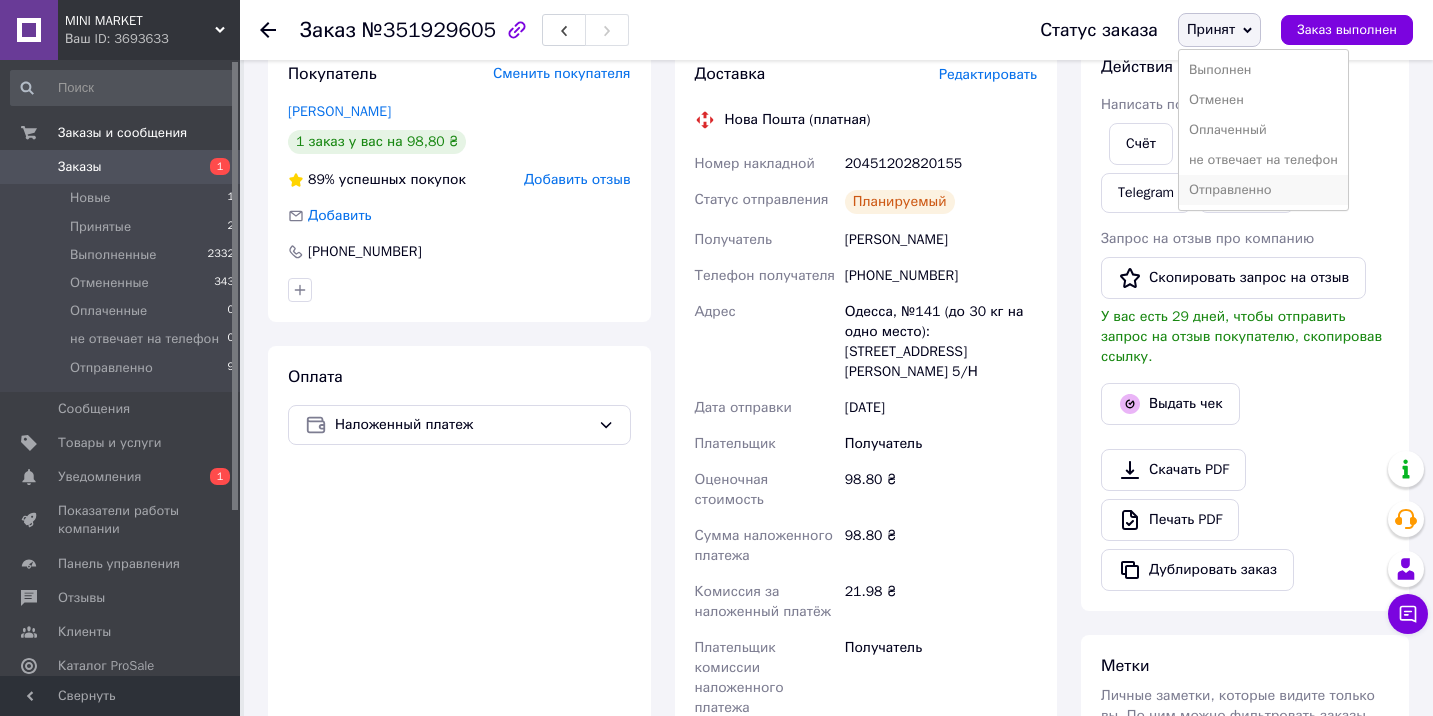 click on "Отправленно" at bounding box center [1263, 190] 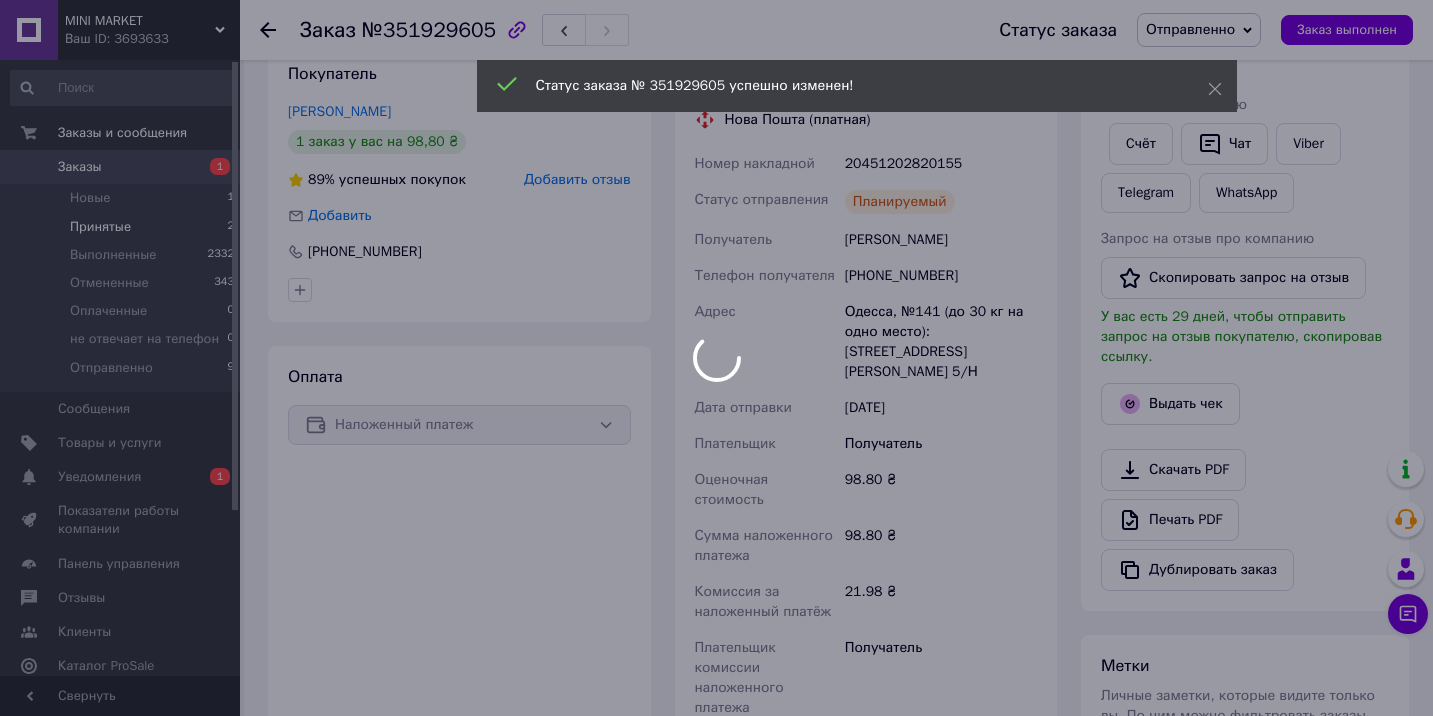 click at bounding box center [716, 358] 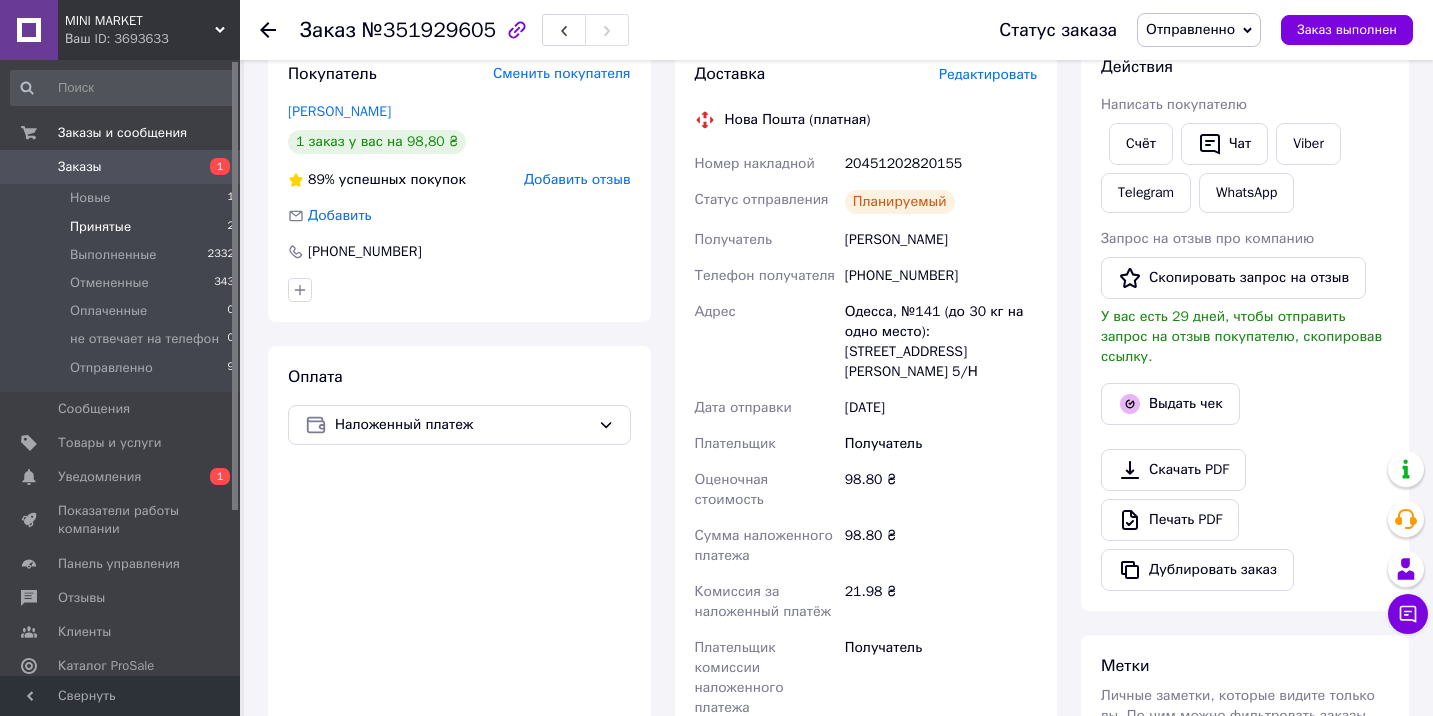 click on "Принятые" at bounding box center (100, 227) 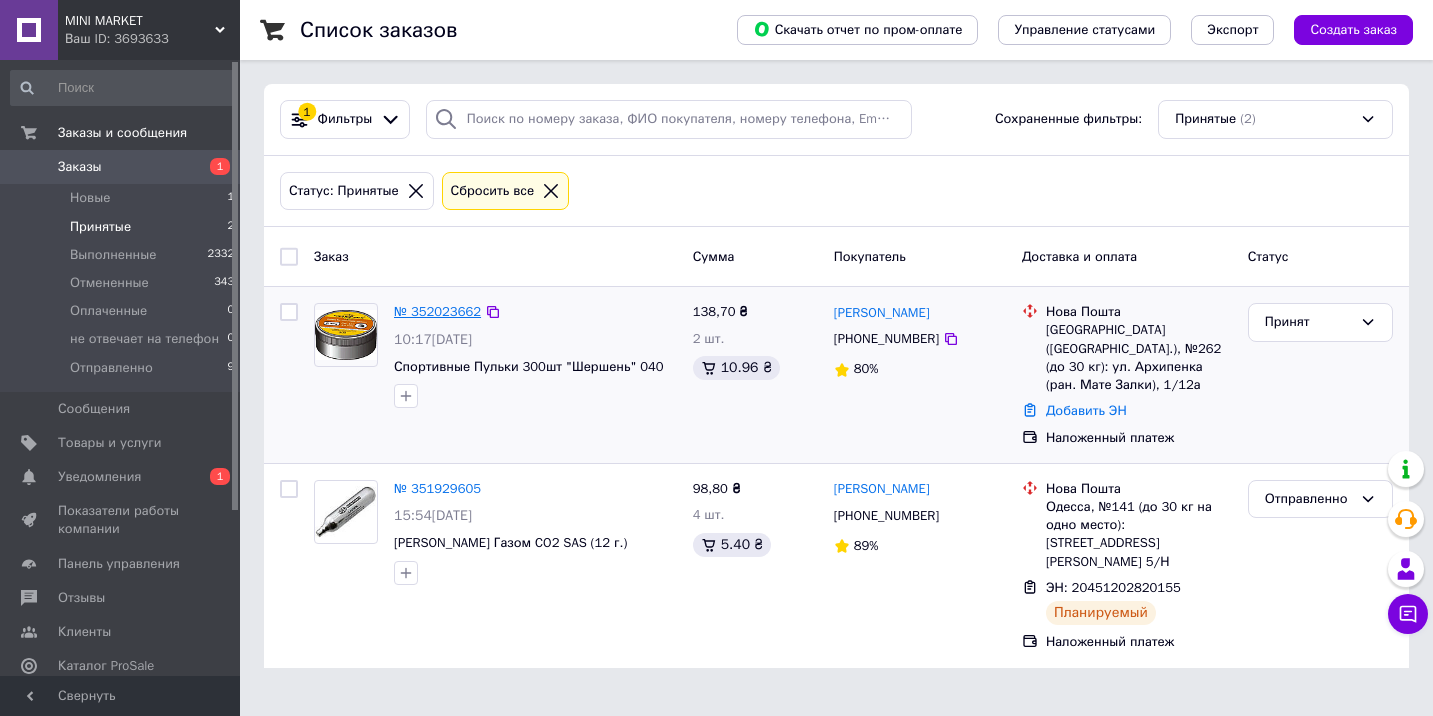 click on "№ 352023662" at bounding box center [437, 311] 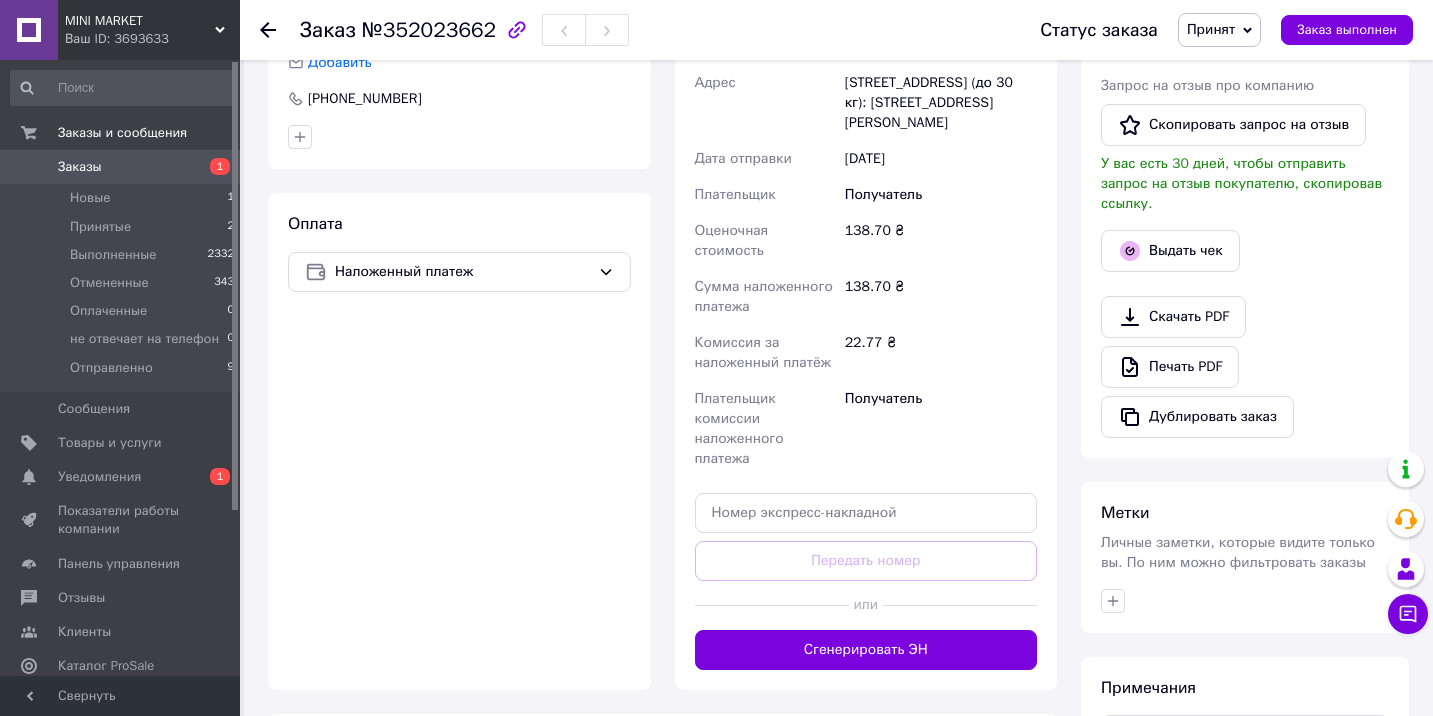 scroll, scrollTop: 547, scrollLeft: 0, axis: vertical 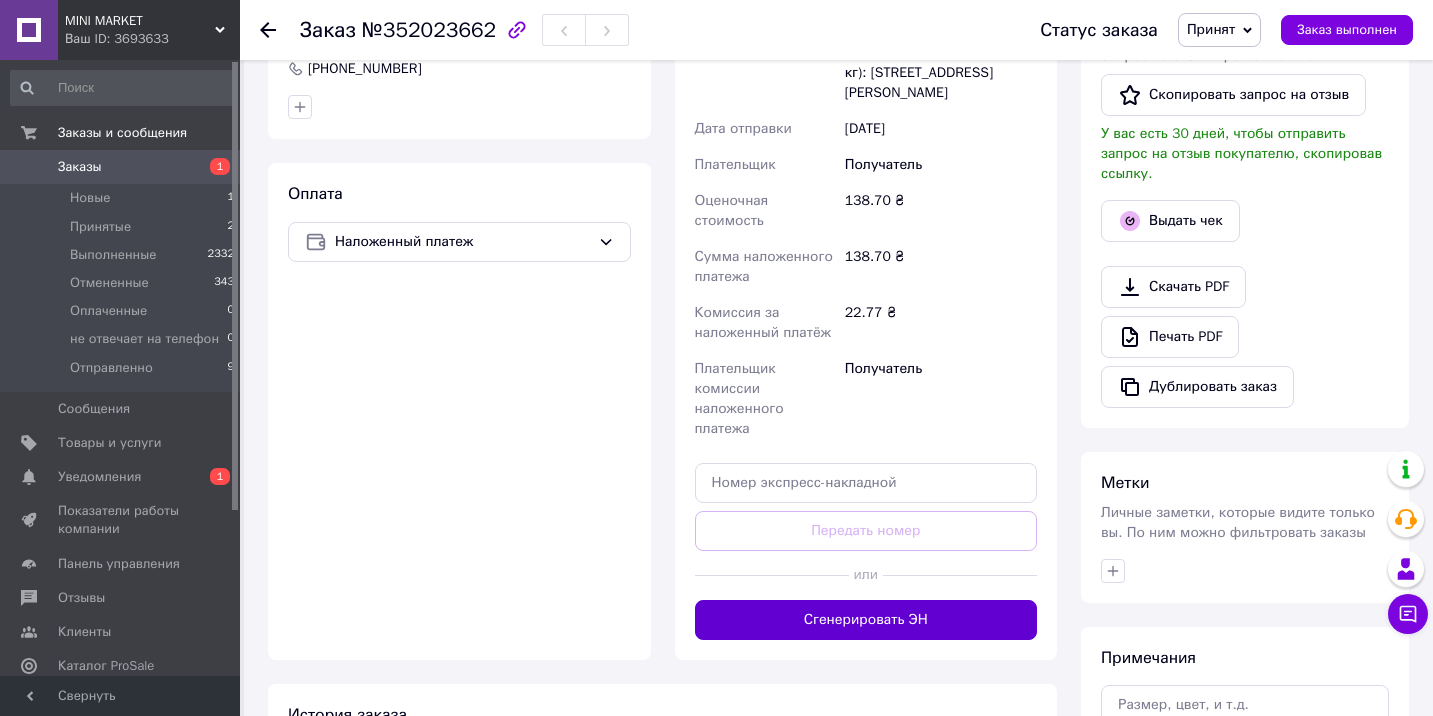 click on "Сгенерировать ЭН" at bounding box center [866, 620] 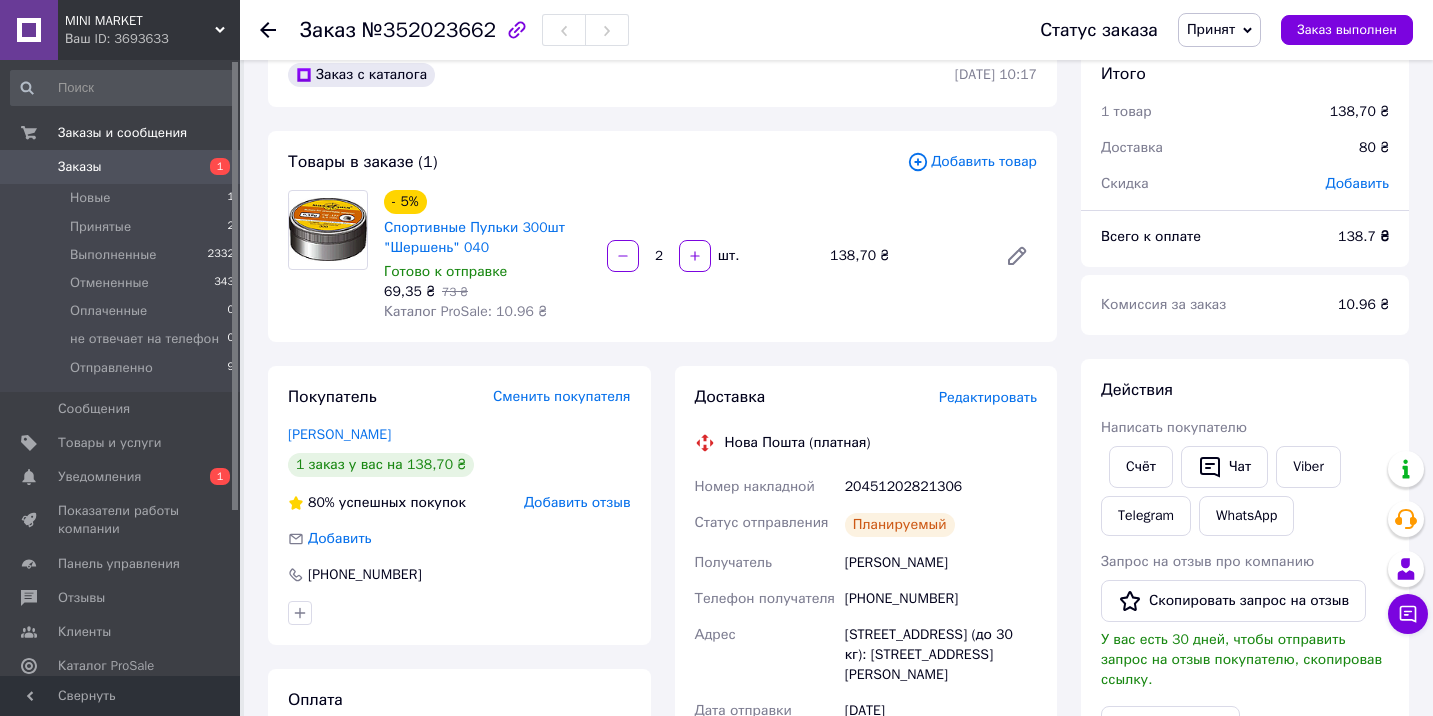 scroll, scrollTop: 40, scrollLeft: 0, axis: vertical 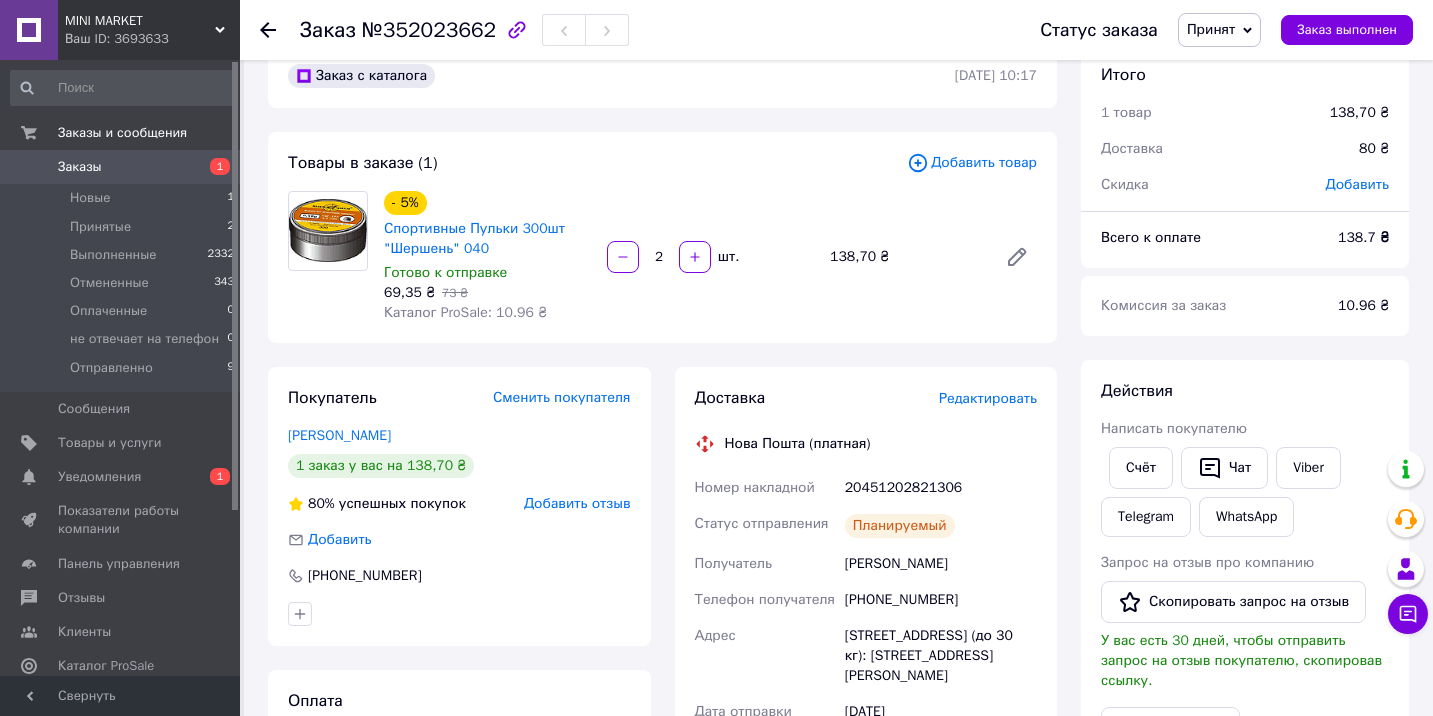 click on "Уведомления" at bounding box center (99, 477) 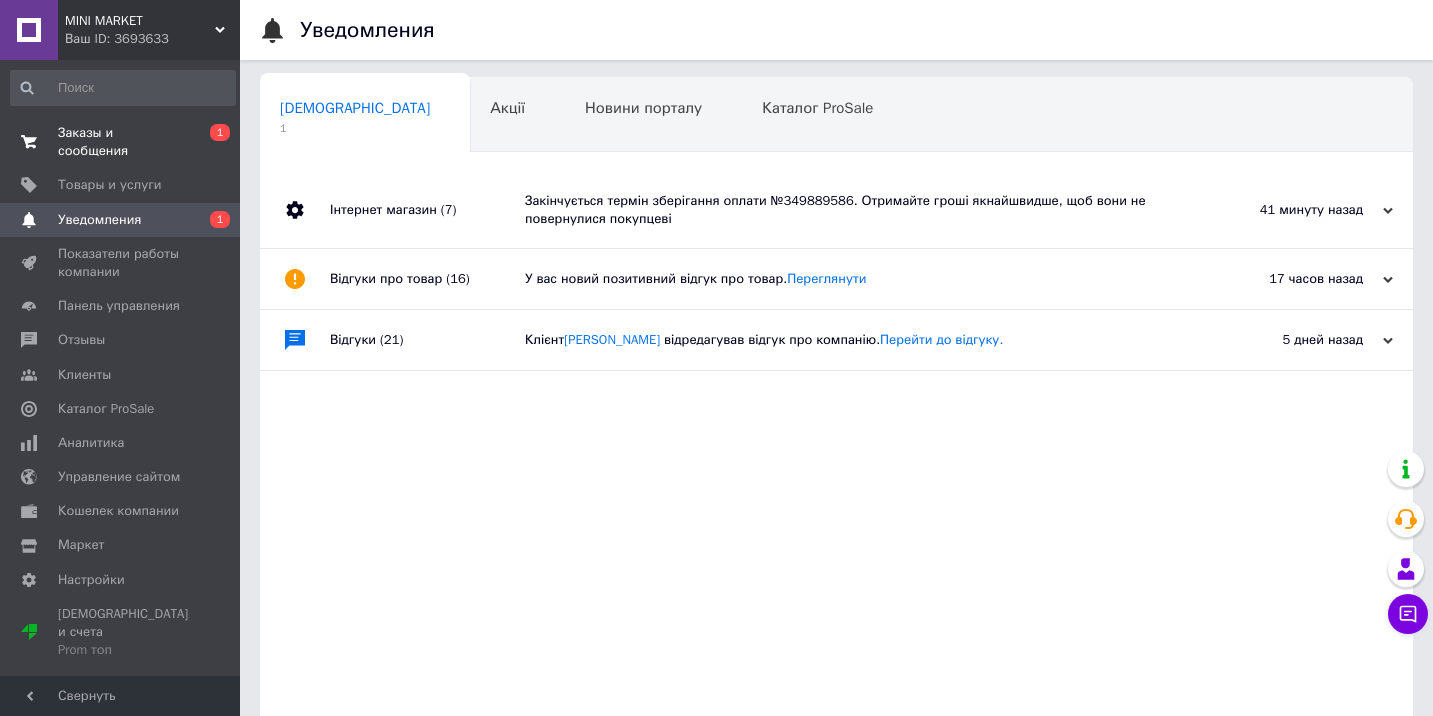 click on "Заказы и сообщения" at bounding box center [121, 142] 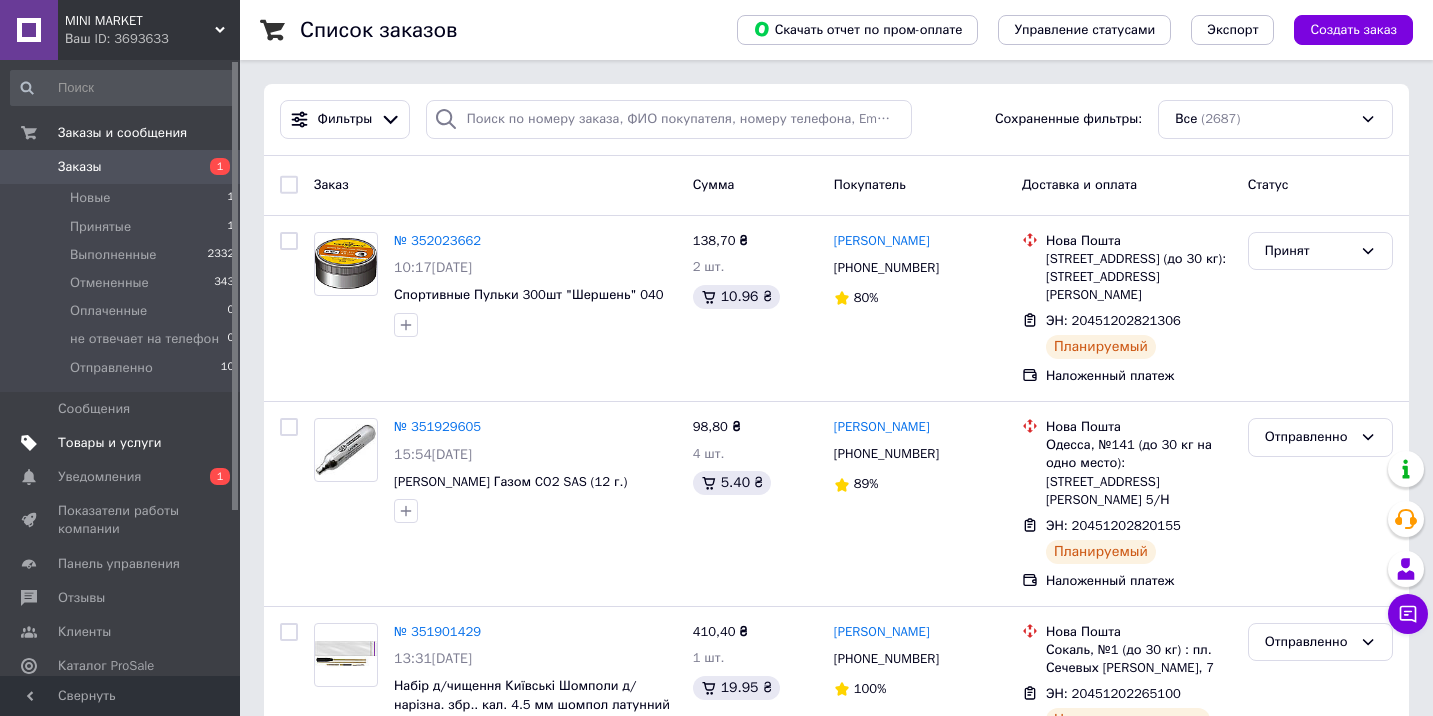 click on "Товары и услуги" at bounding box center [110, 443] 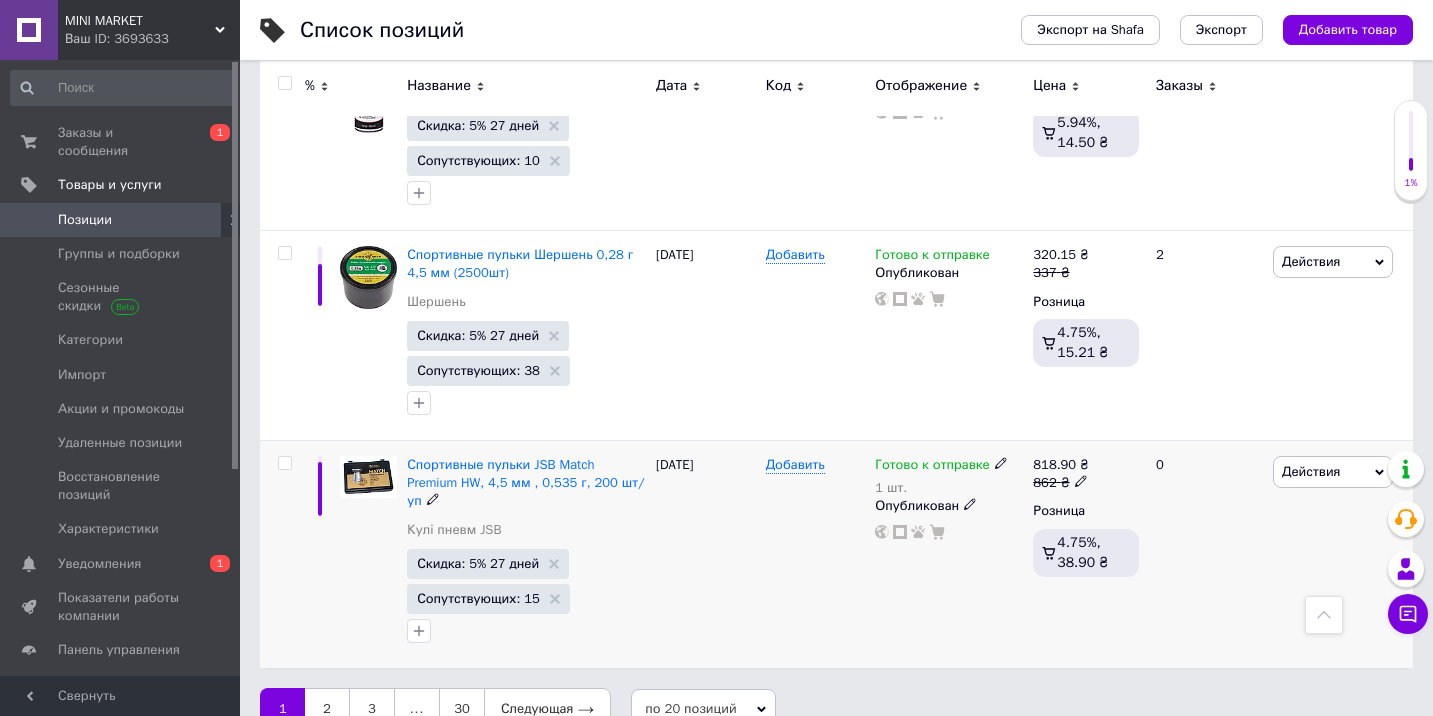 scroll, scrollTop: 3839, scrollLeft: 0, axis: vertical 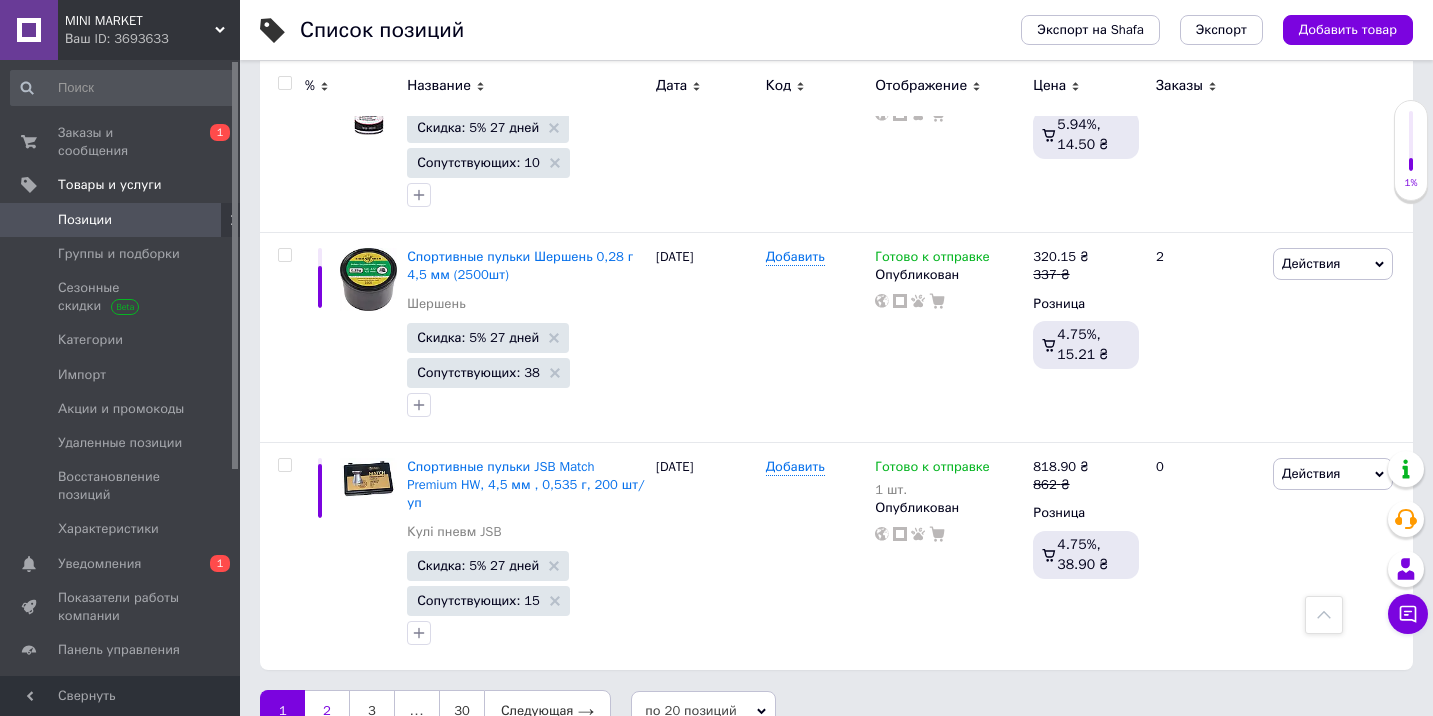 click on "2" at bounding box center [327, 711] 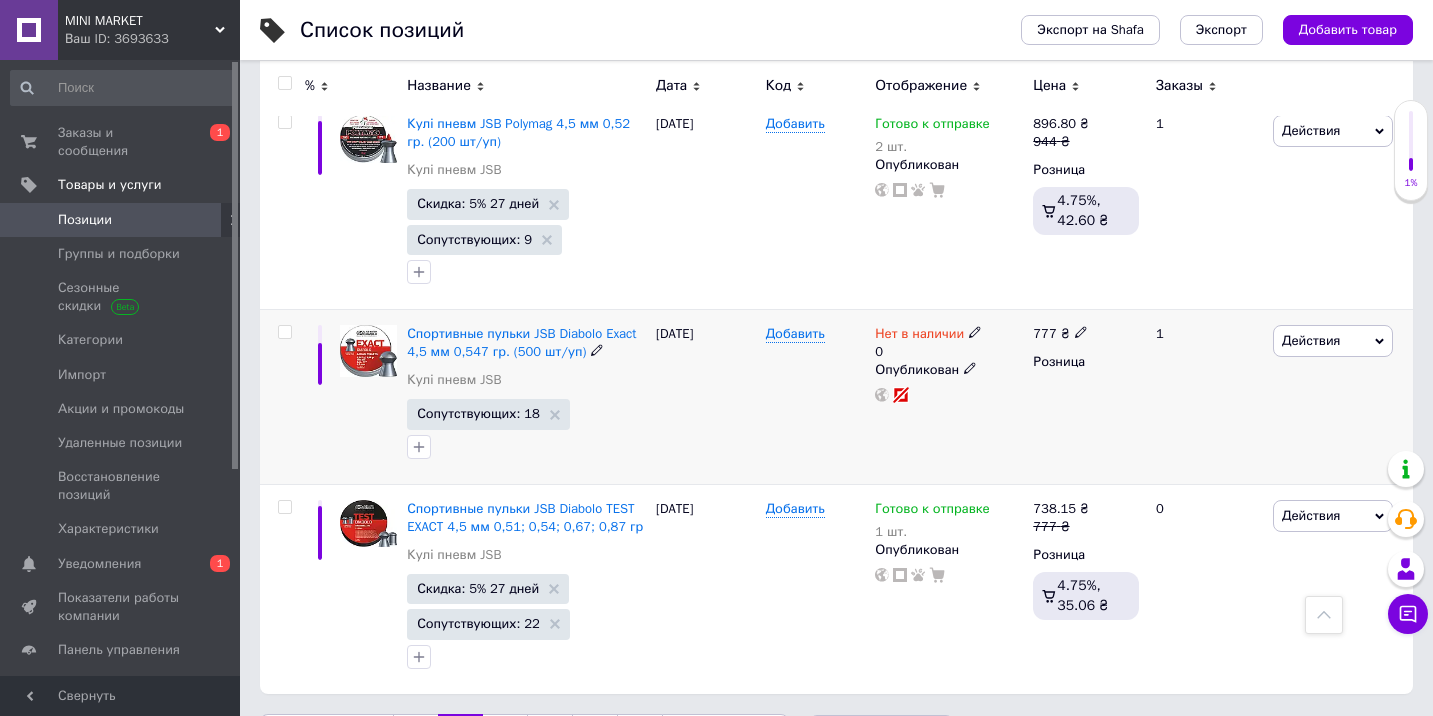 scroll, scrollTop: 3531, scrollLeft: 0, axis: vertical 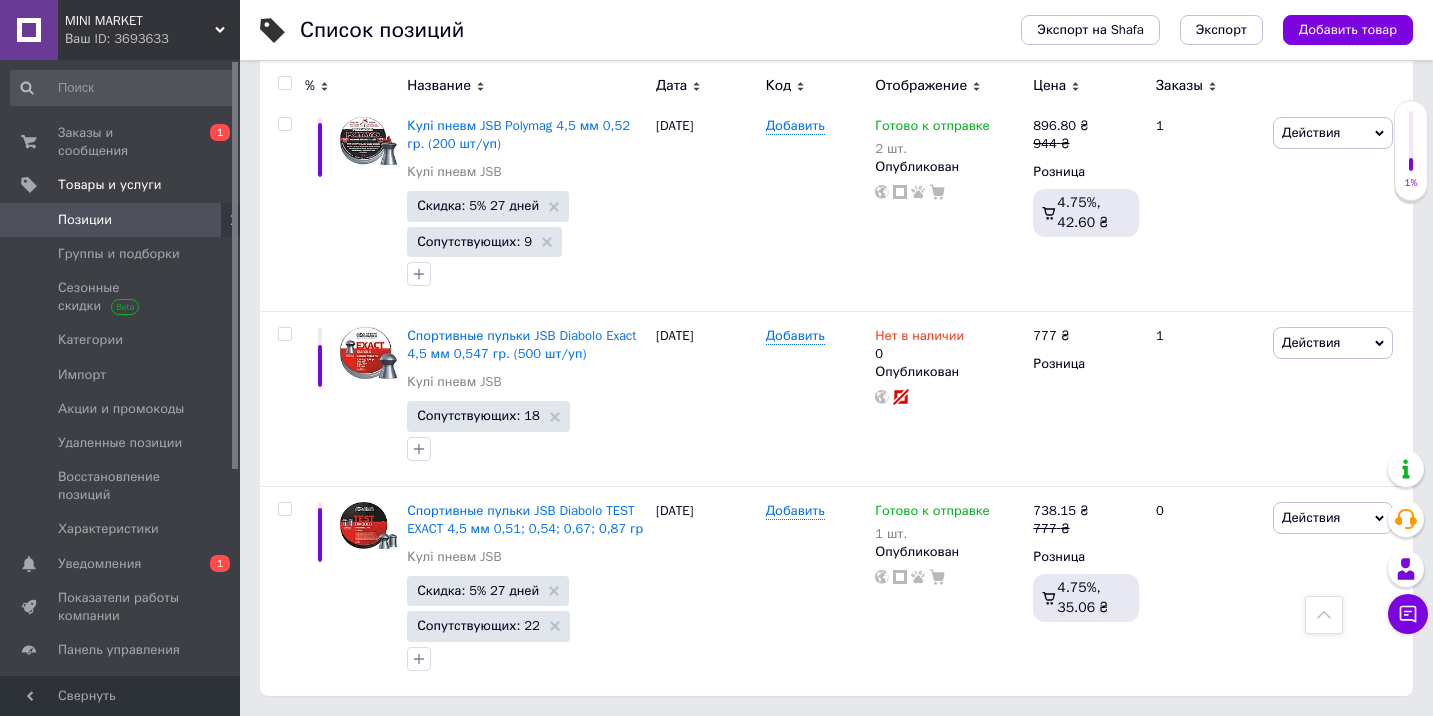 click on "по 20 позиций" at bounding box center [881, 737] 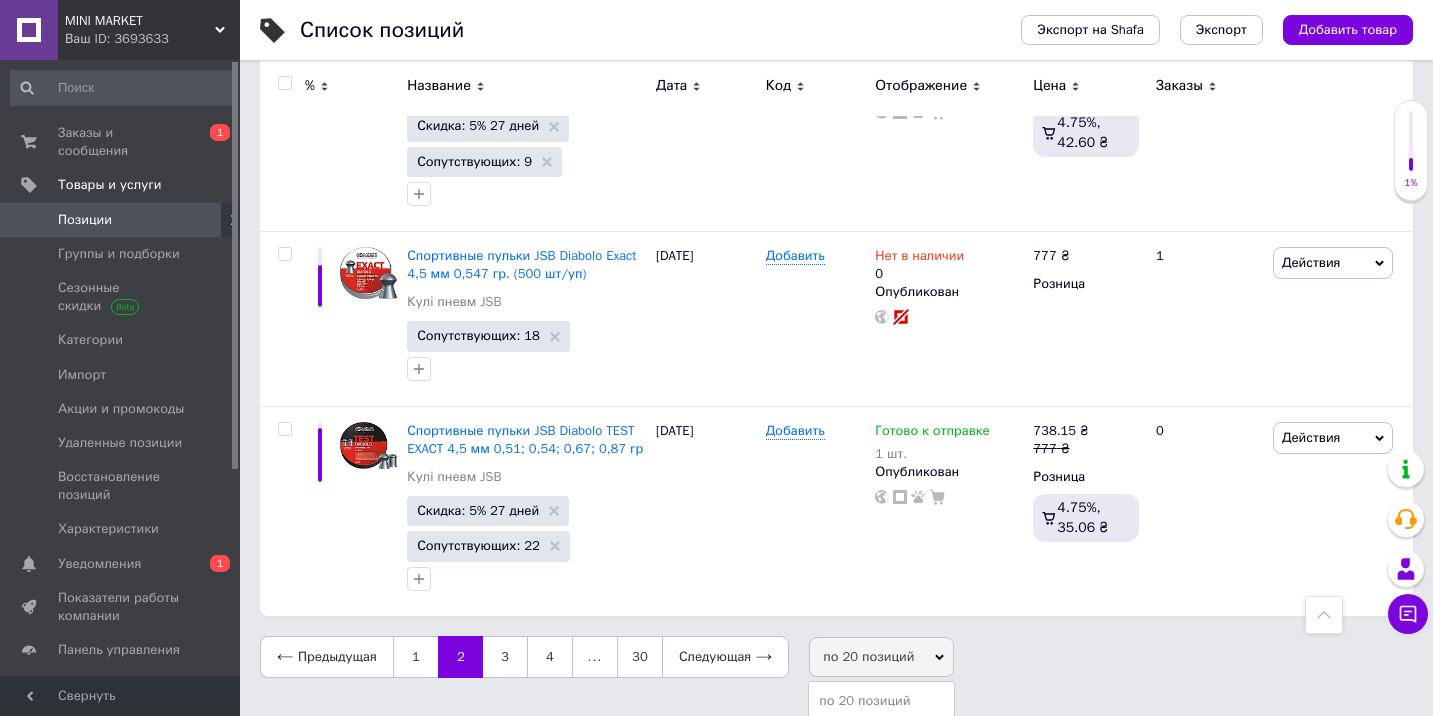 click on "по 100 позиций" at bounding box center [881, 757] 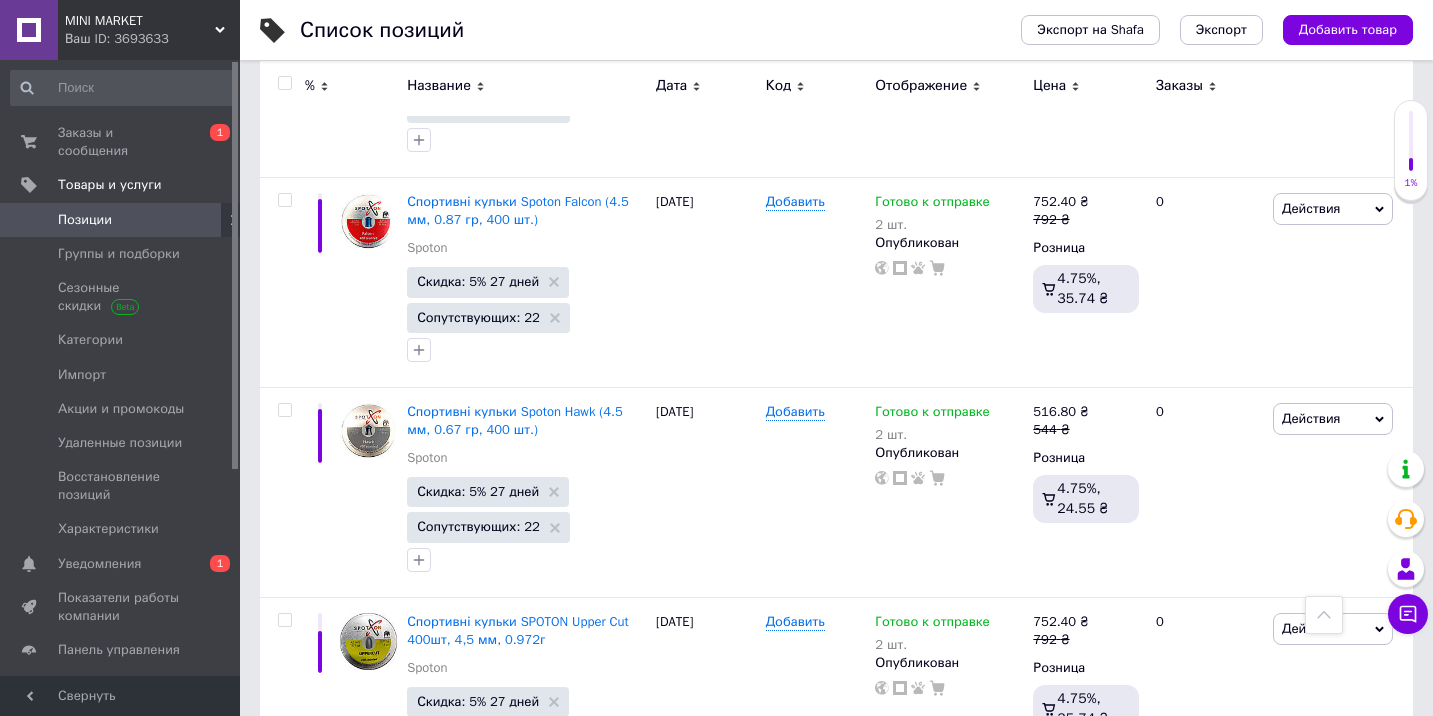 scroll, scrollTop: 8546, scrollLeft: 0, axis: vertical 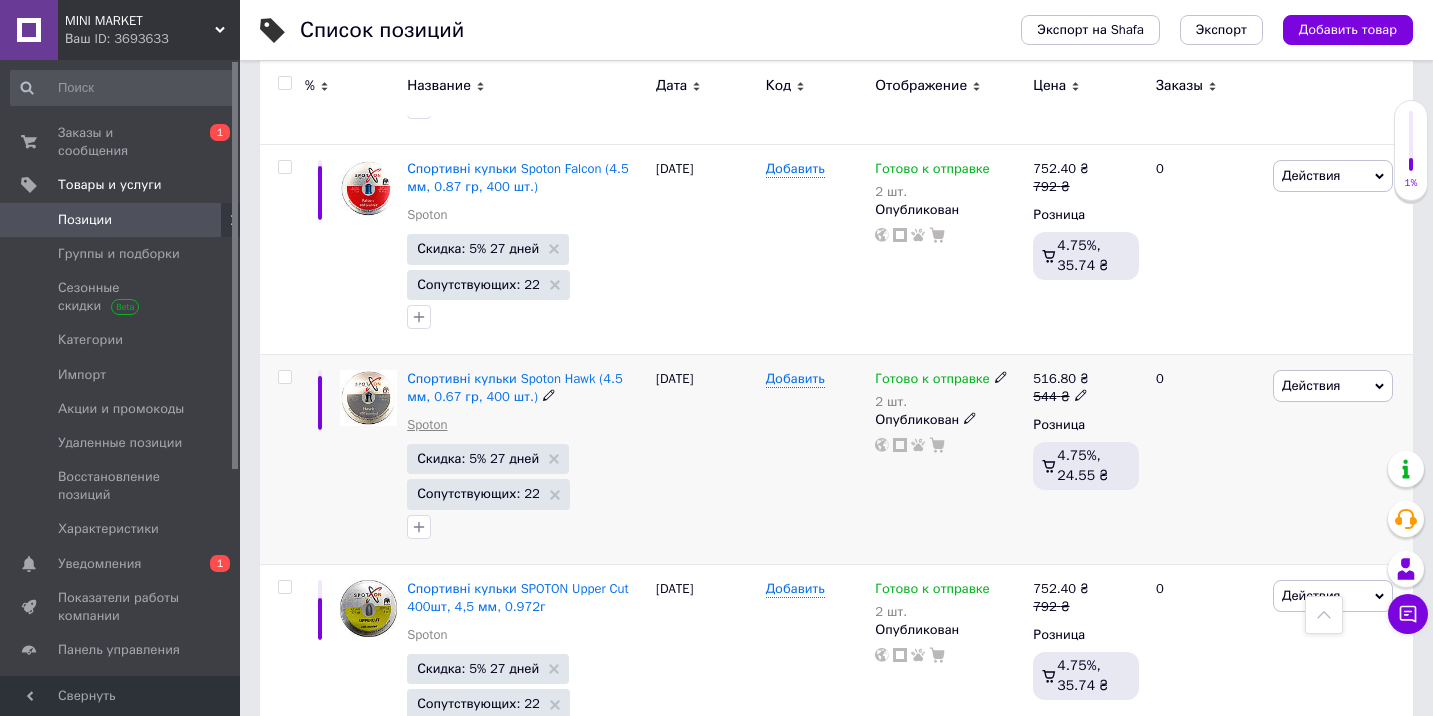 click on "Spoton" at bounding box center (427, 425) 